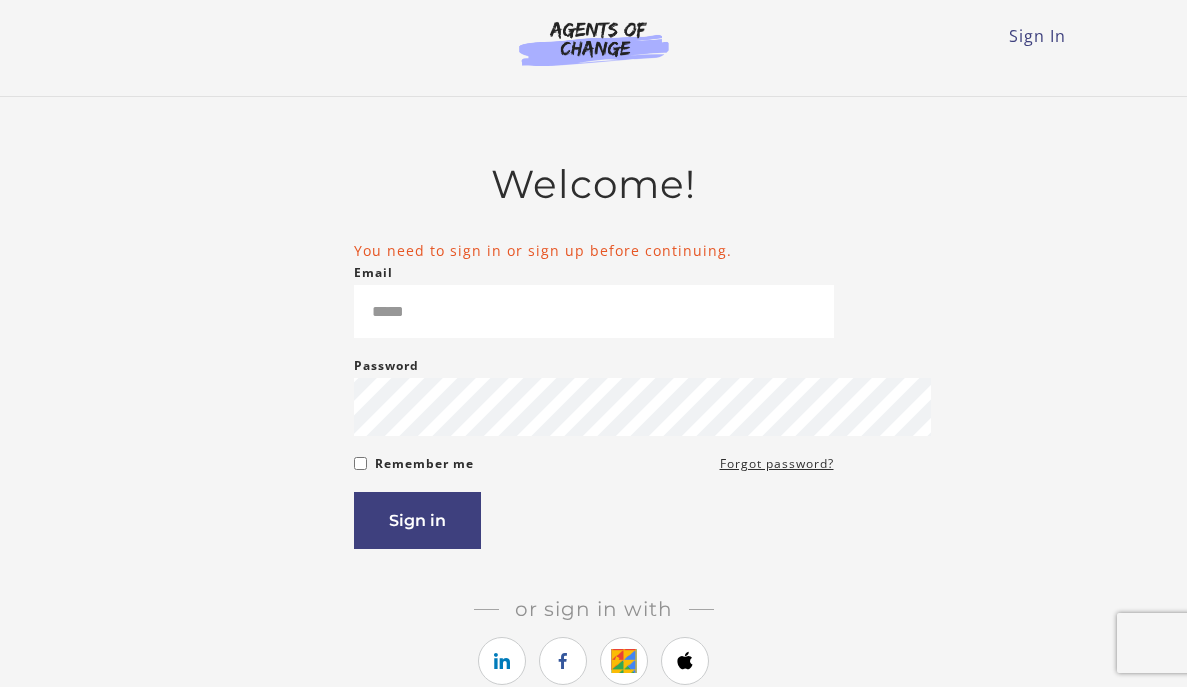 scroll, scrollTop: 0, scrollLeft: 0, axis: both 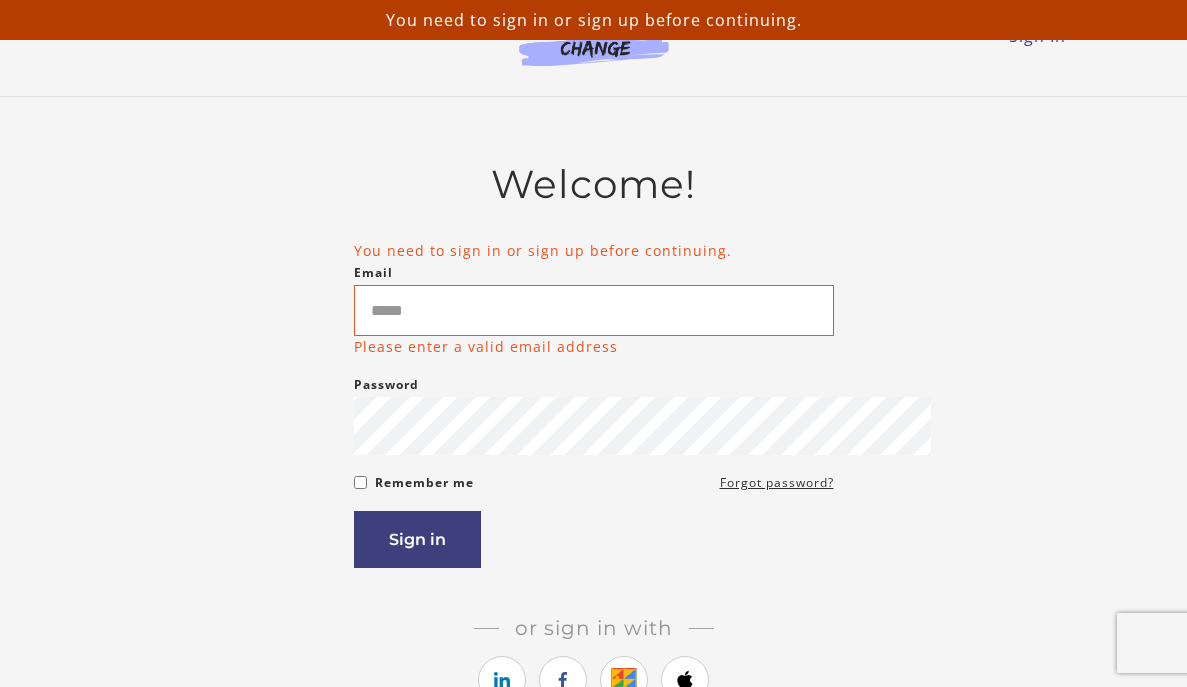 click on "You need to sign in or sign up before continuing.
[EMAIL]
Please enter a valid [EMAIL] address
Password
Password must be at least 8 characters
Remember me
Forgot password?
If you are a human, ignore this field
Sign in" at bounding box center [594, 404] 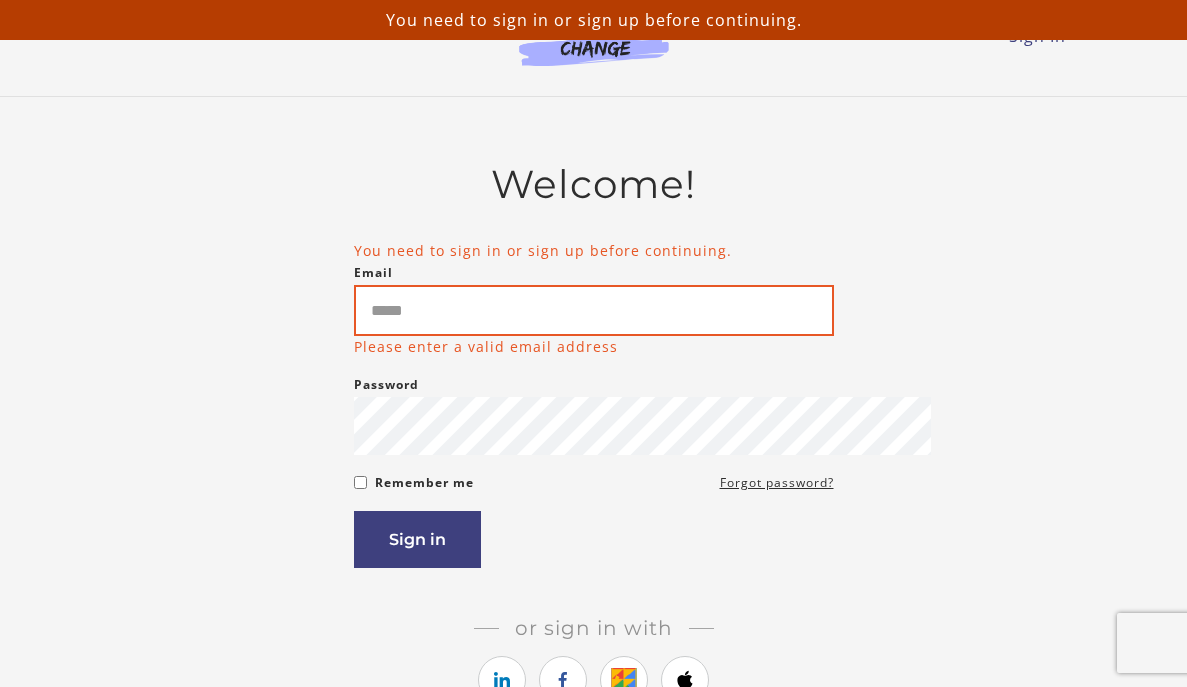 click on "Email" at bounding box center (594, 310) 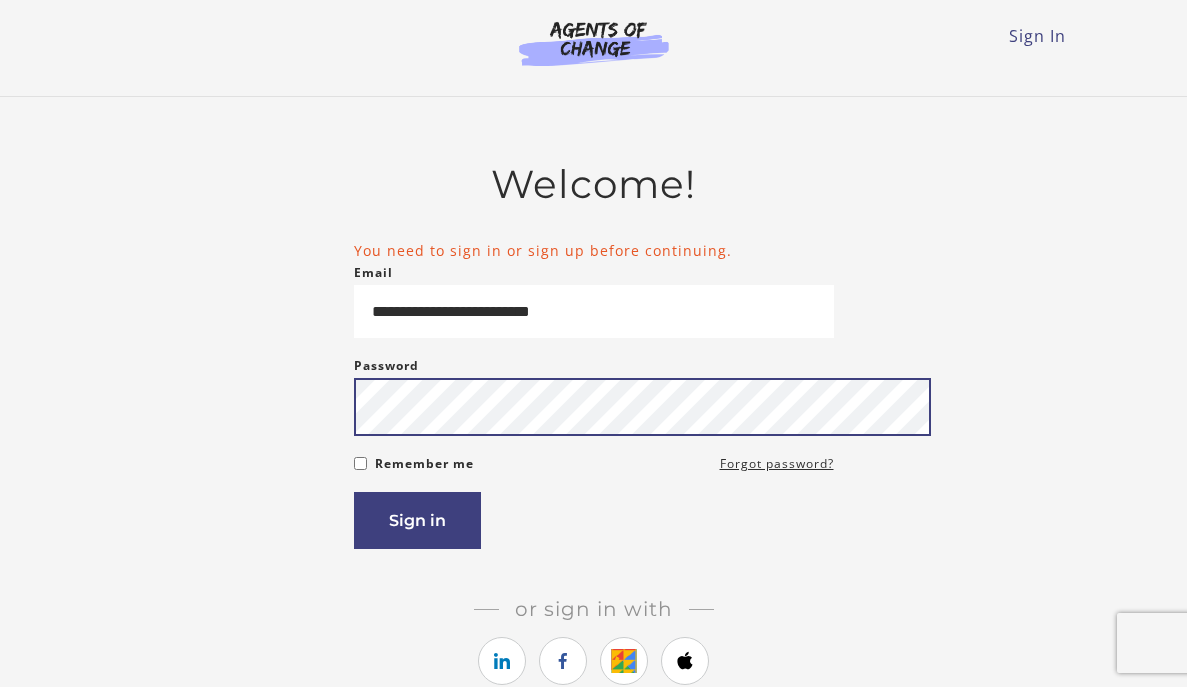 click on "Sign in" at bounding box center (417, 520) 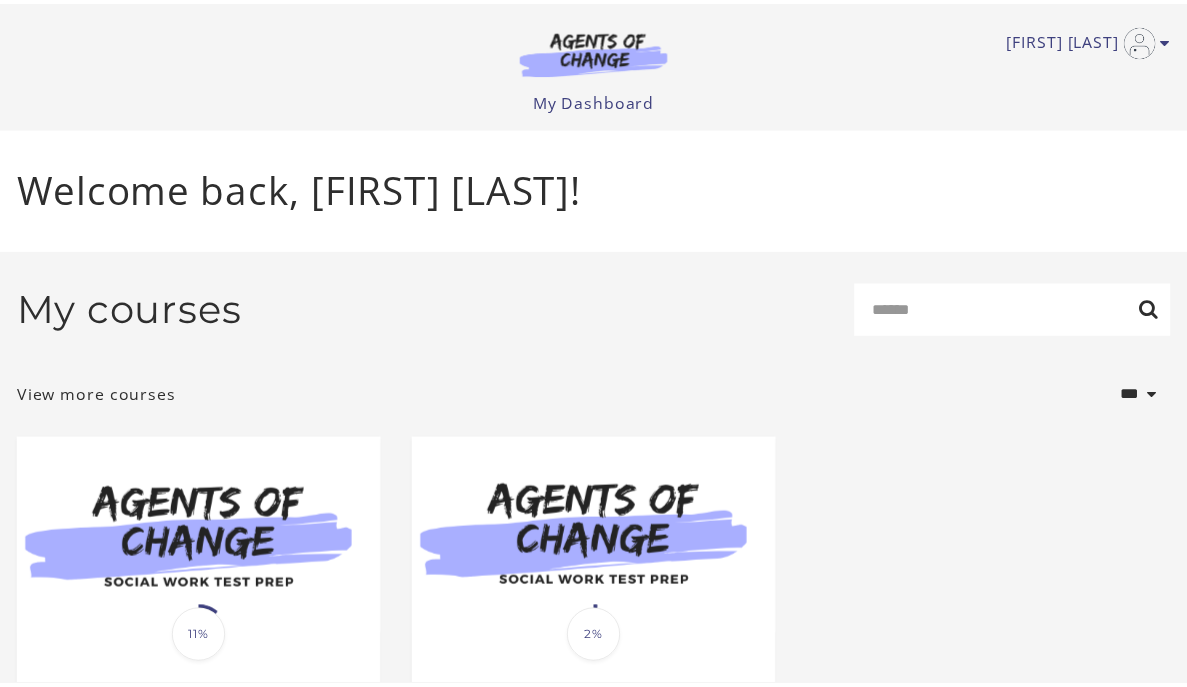 scroll, scrollTop: 0, scrollLeft: 0, axis: both 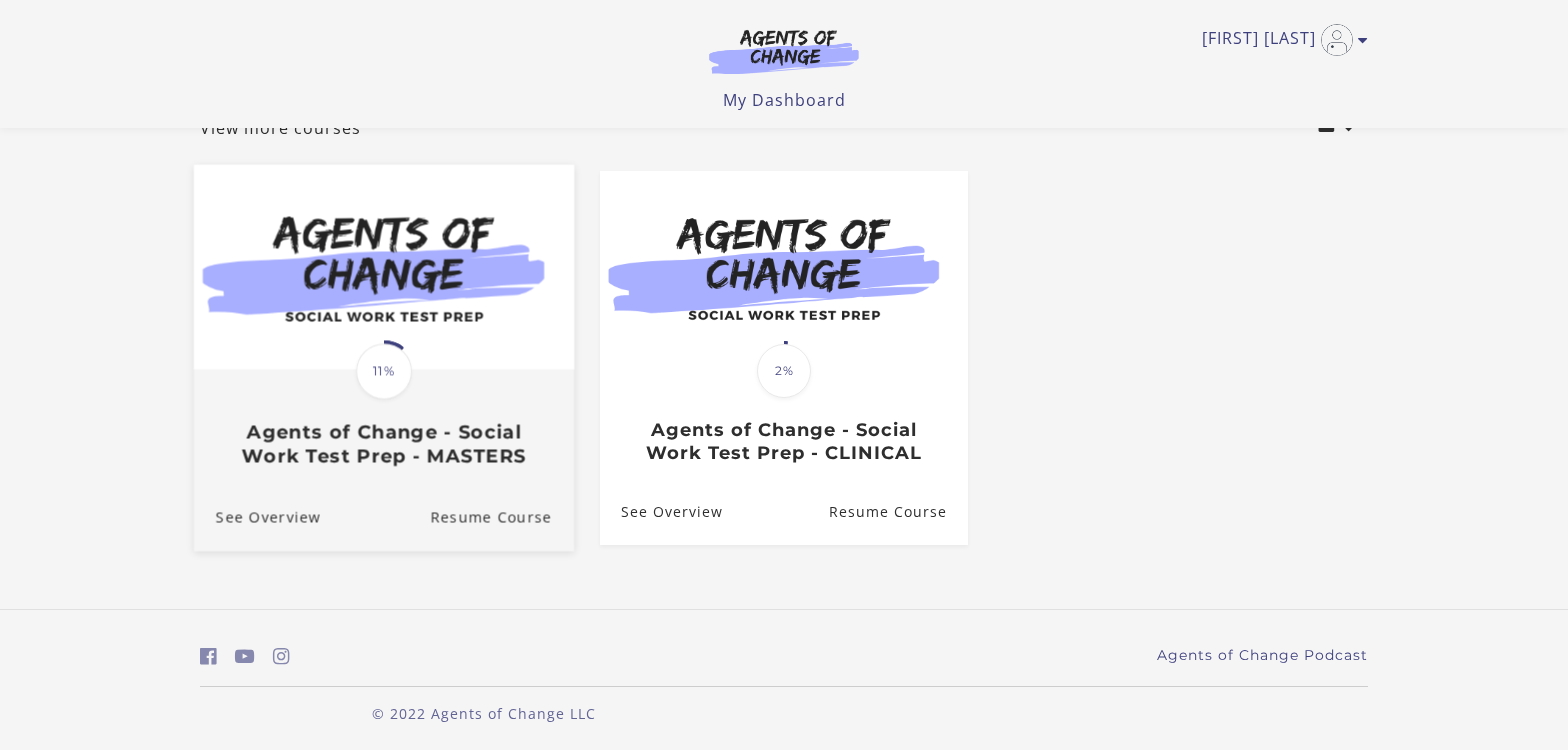 click on "Translation missing: en.liquid.partials.dashboard_course_card.progress_description: 11%
11%
Agents of Change - Social Work Test Prep - MASTERS" at bounding box center [384, 419] 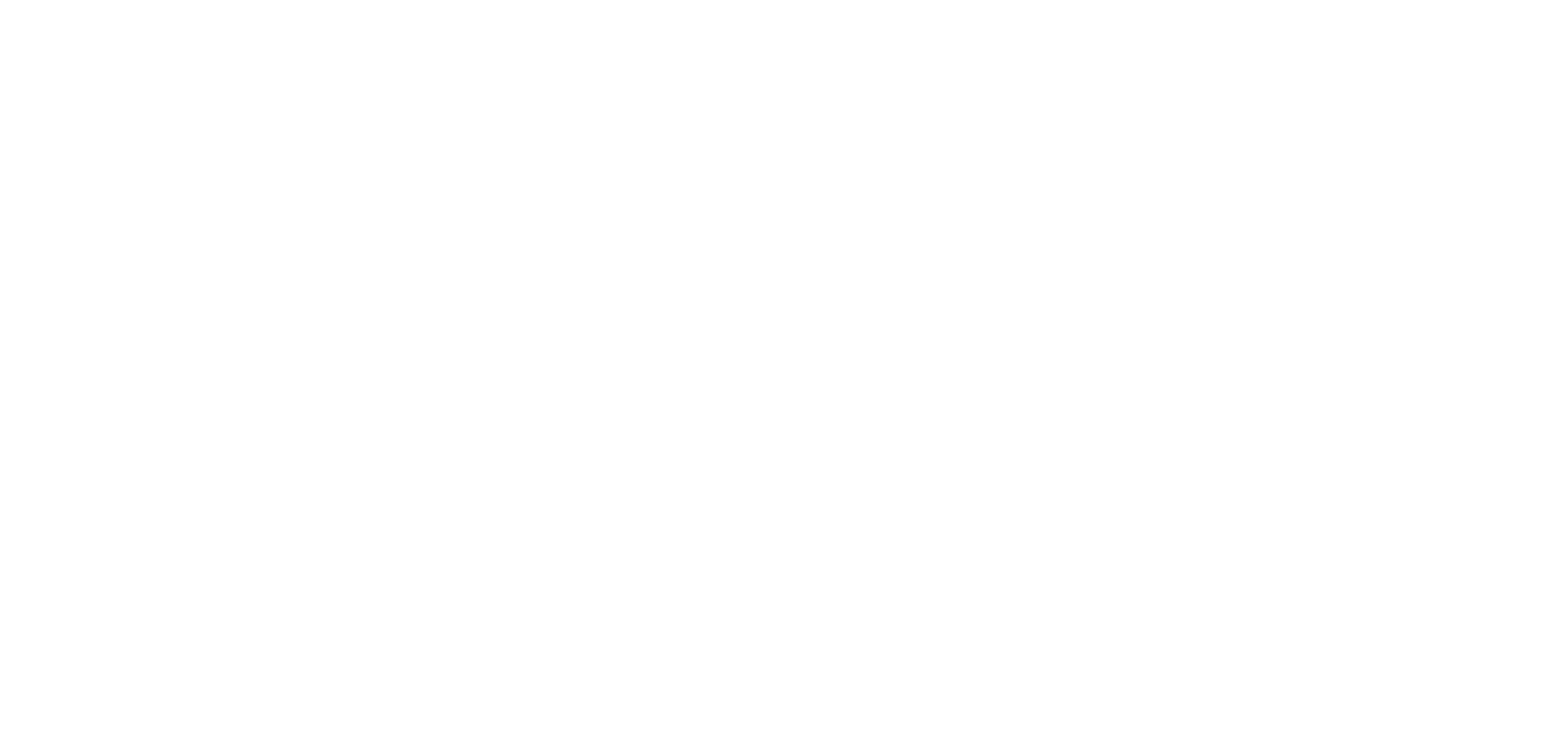 scroll, scrollTop: 0, scrollLeft: 0, axis: both 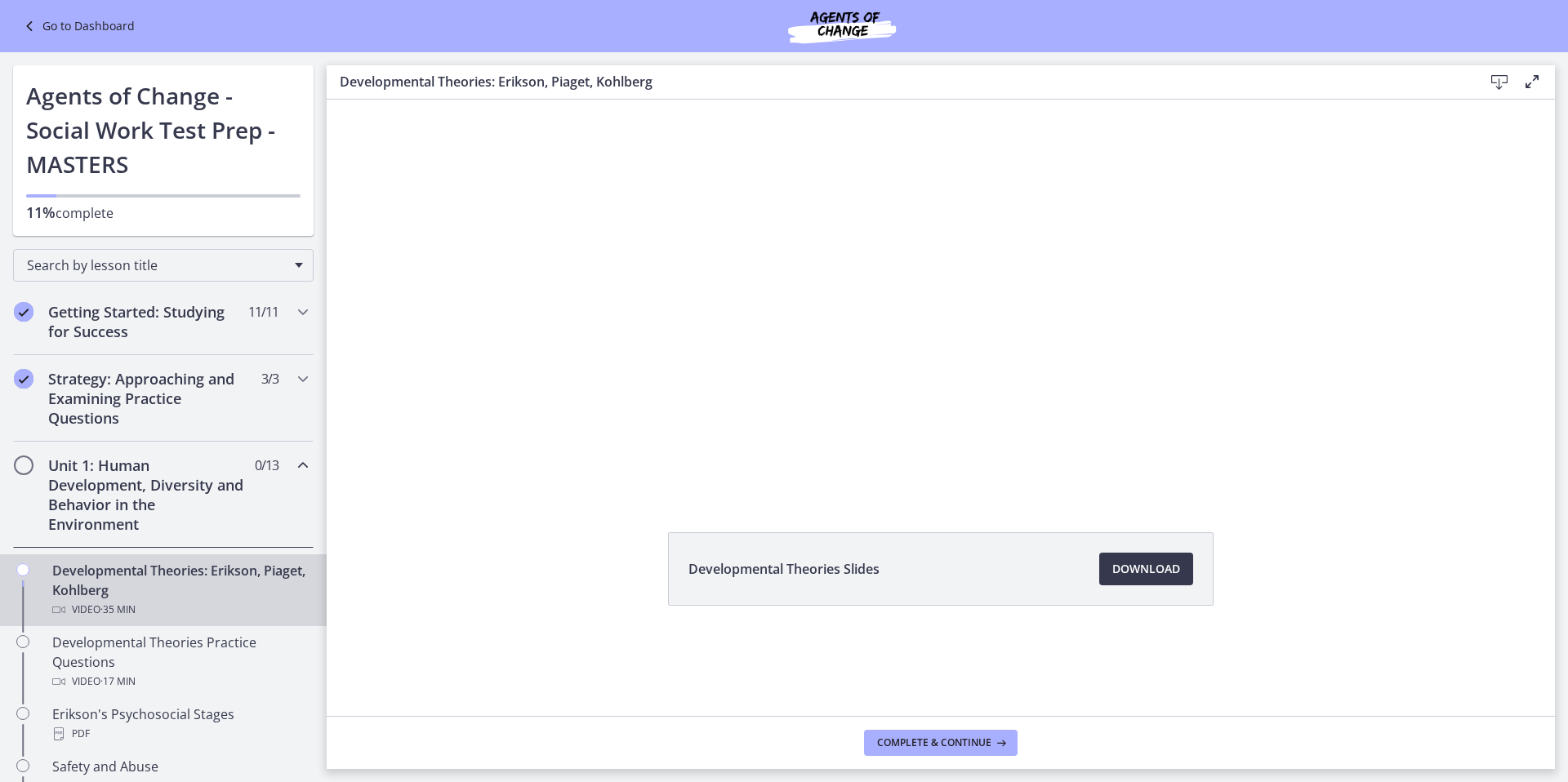 drag, startPoint x: 1424, startPoint y: 408, endPoint x: 1445, endPoint y: 429, distance: 29.69848 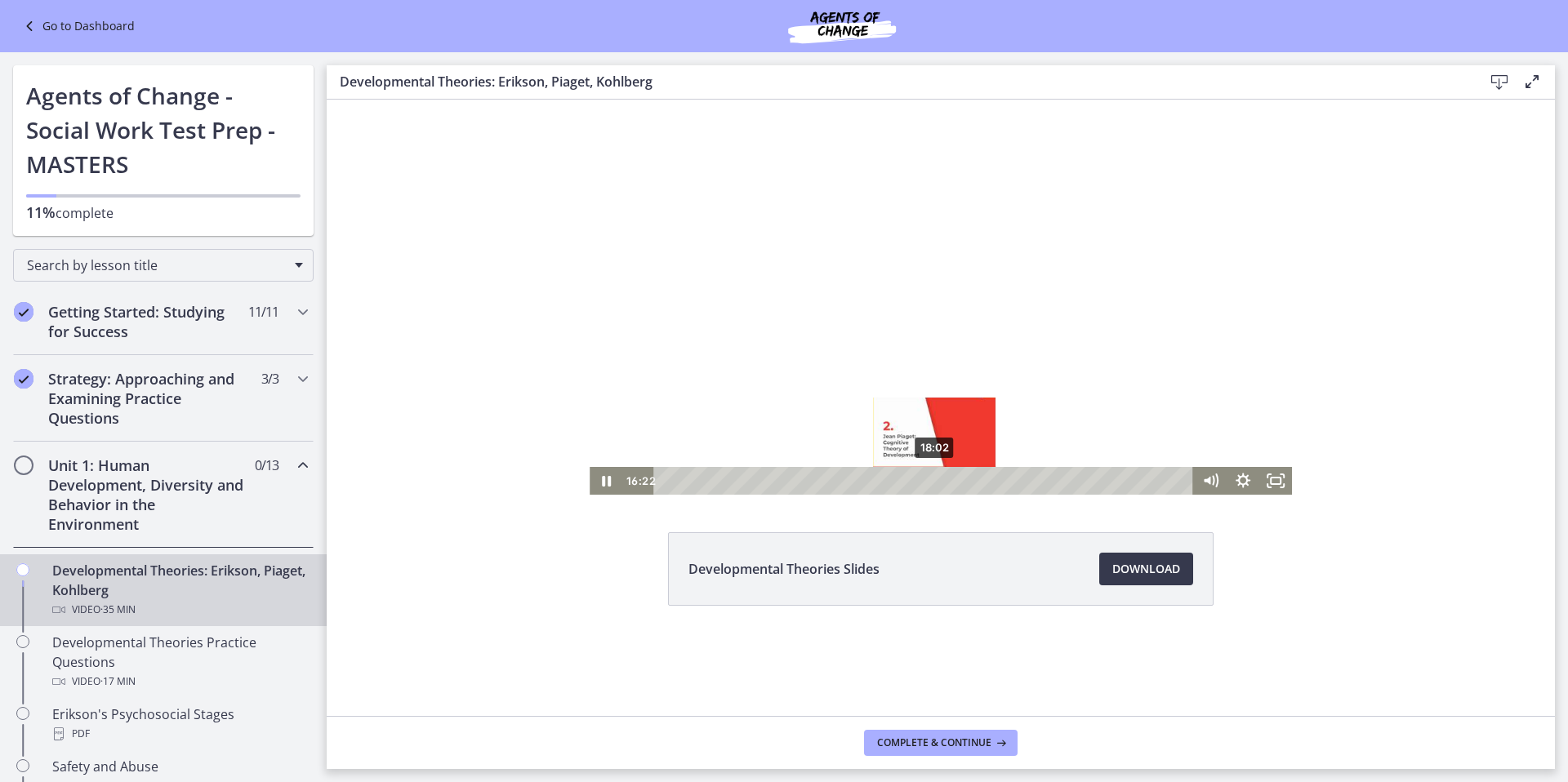 click on "18:02" at bounding box center [925, 481] 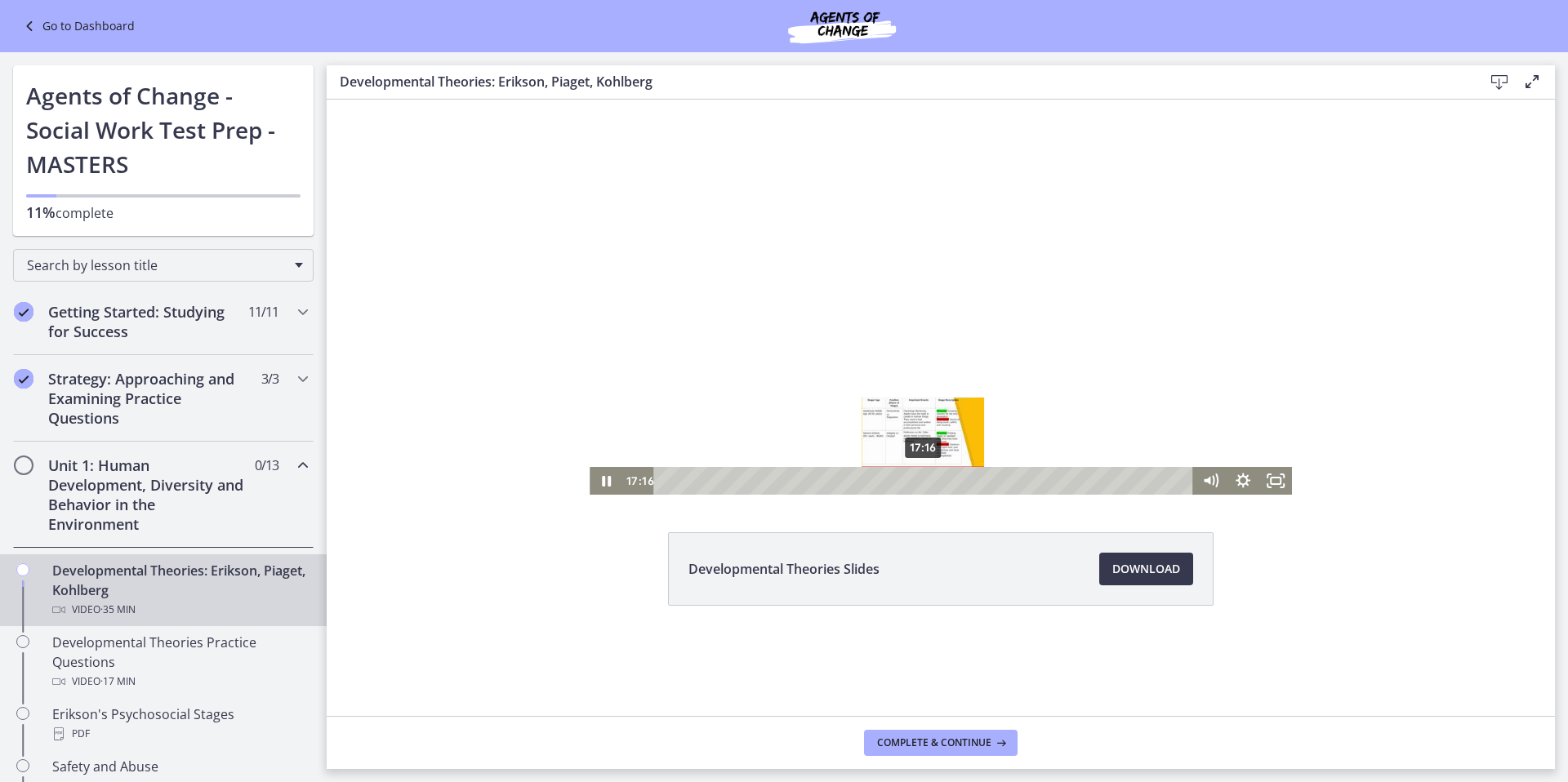 drag, startPoint x: 933, startPoint y: 481, endPoint x: 924, endPoint y: 481, distance: 9 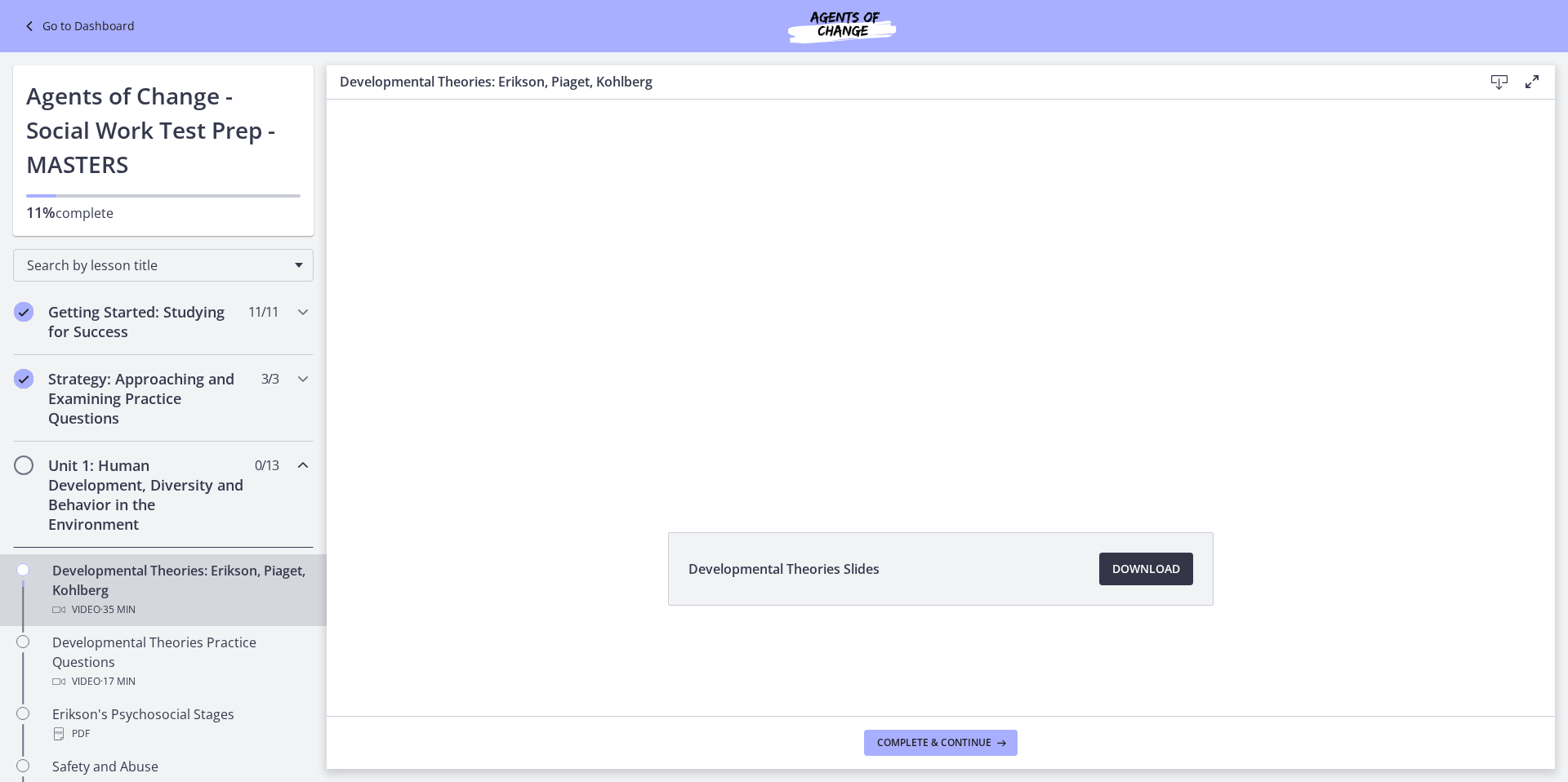 click on "Download
Opens in a new window" at bounding box center (1146, 569) 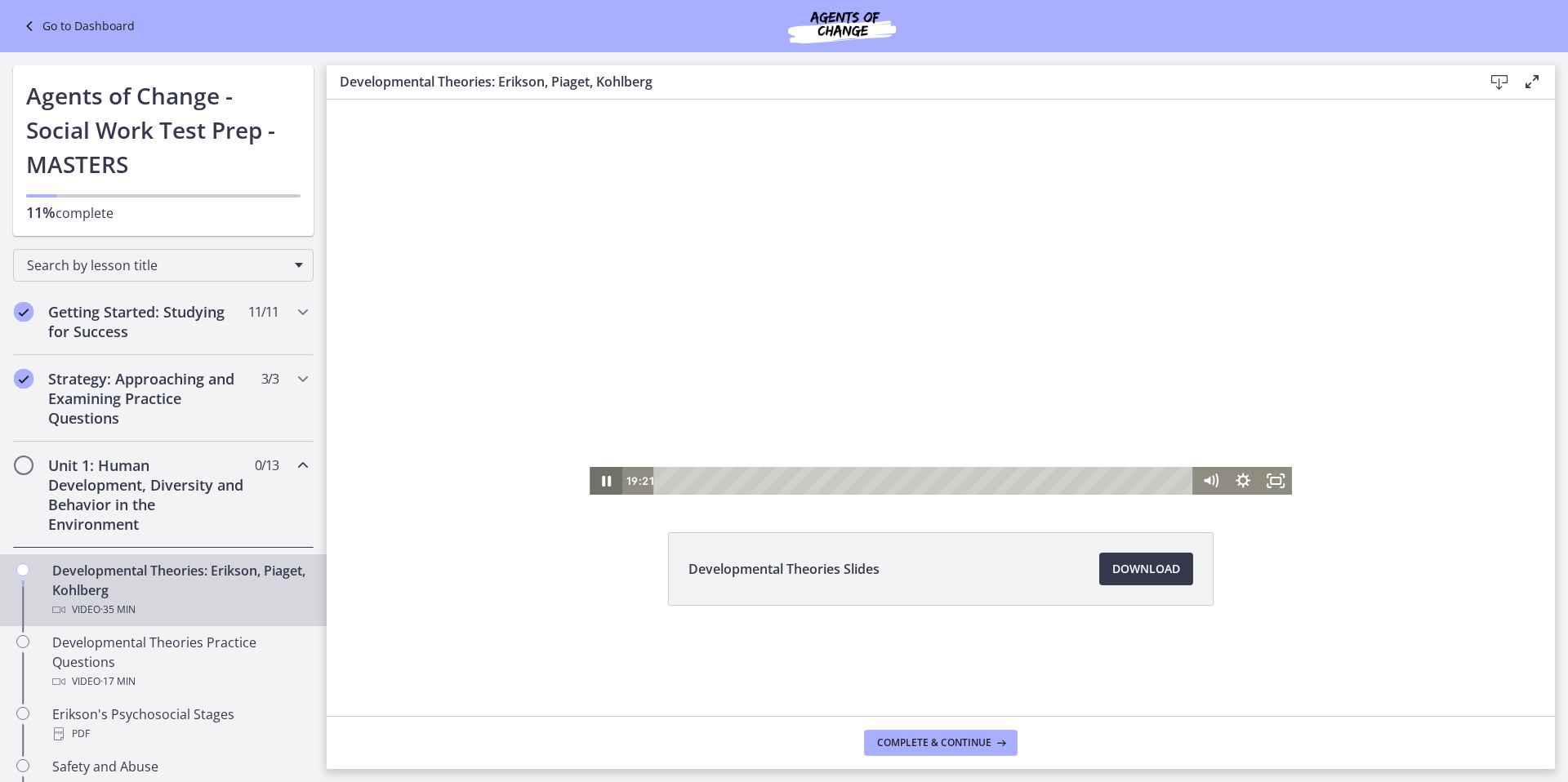 click 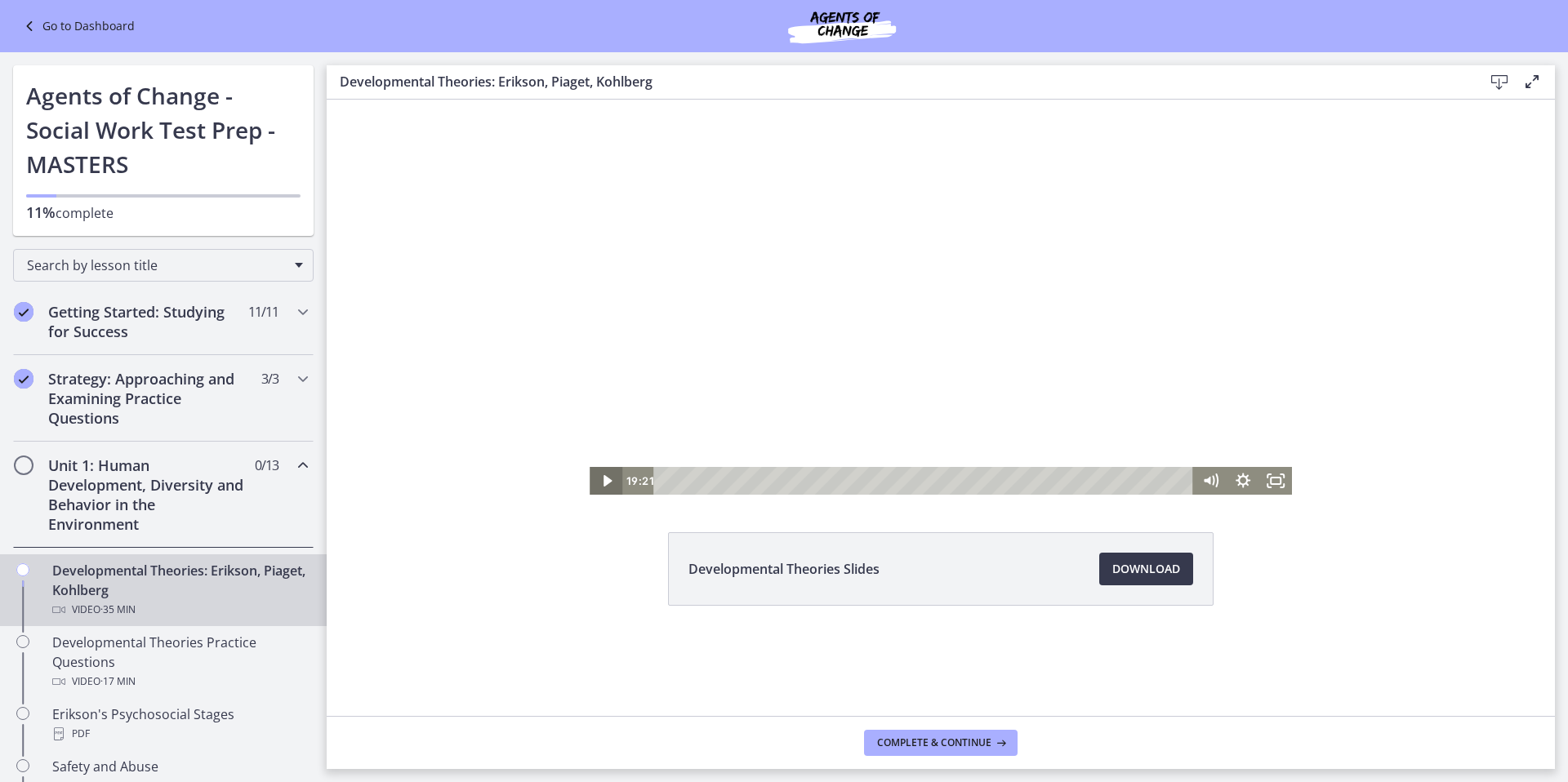 click 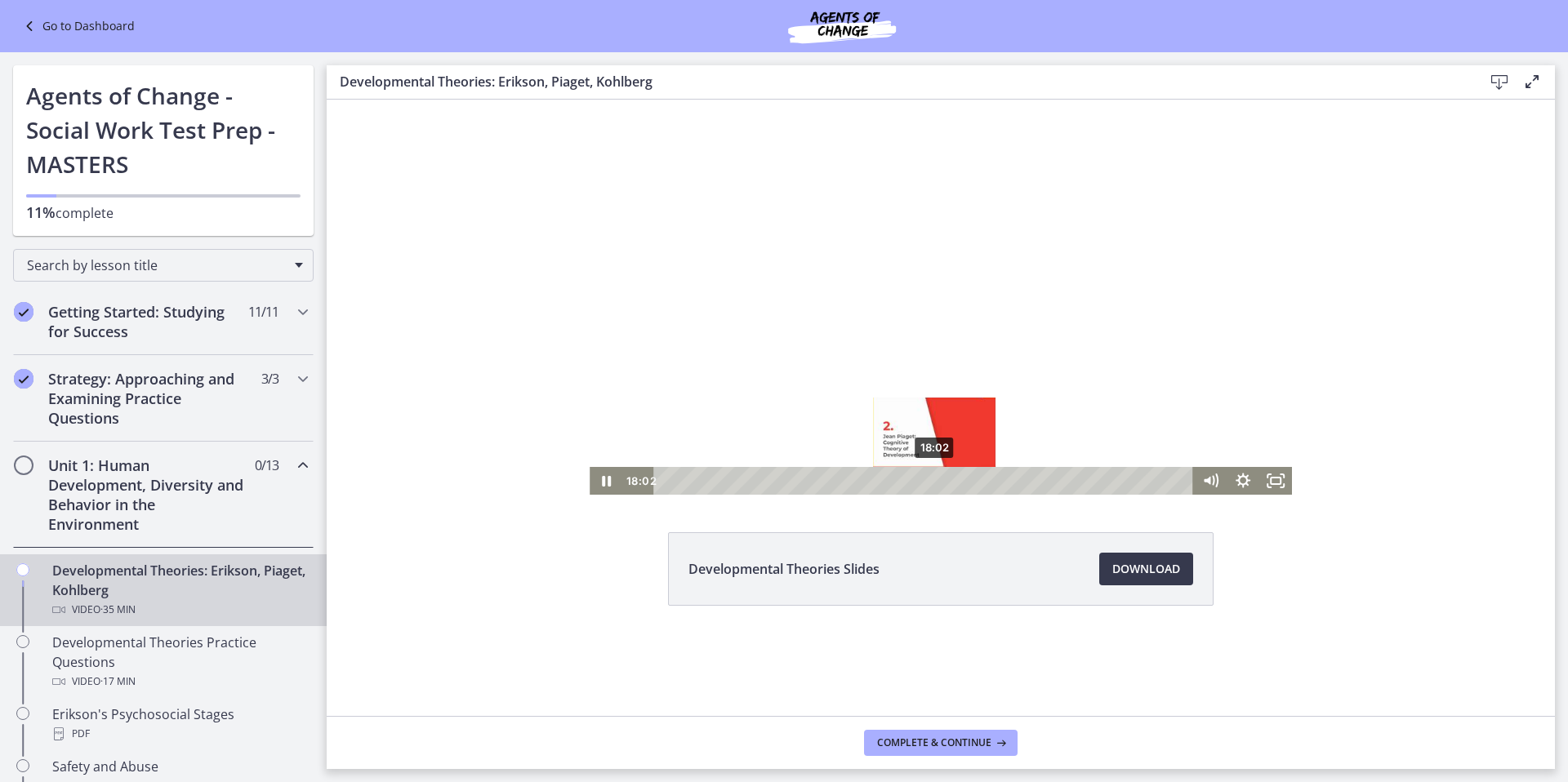 click on "18:02" at bounding box center (925, 481) 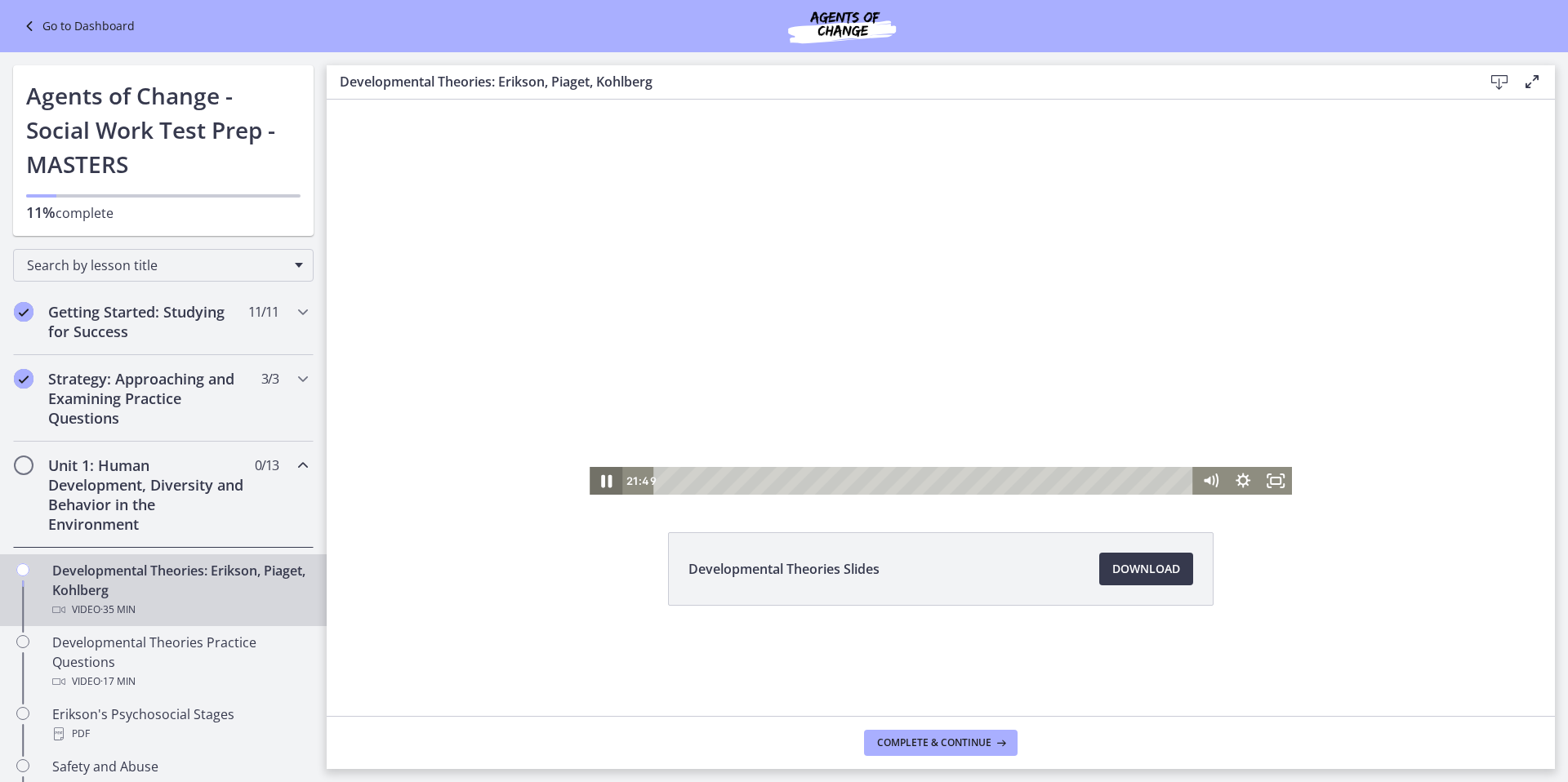 click 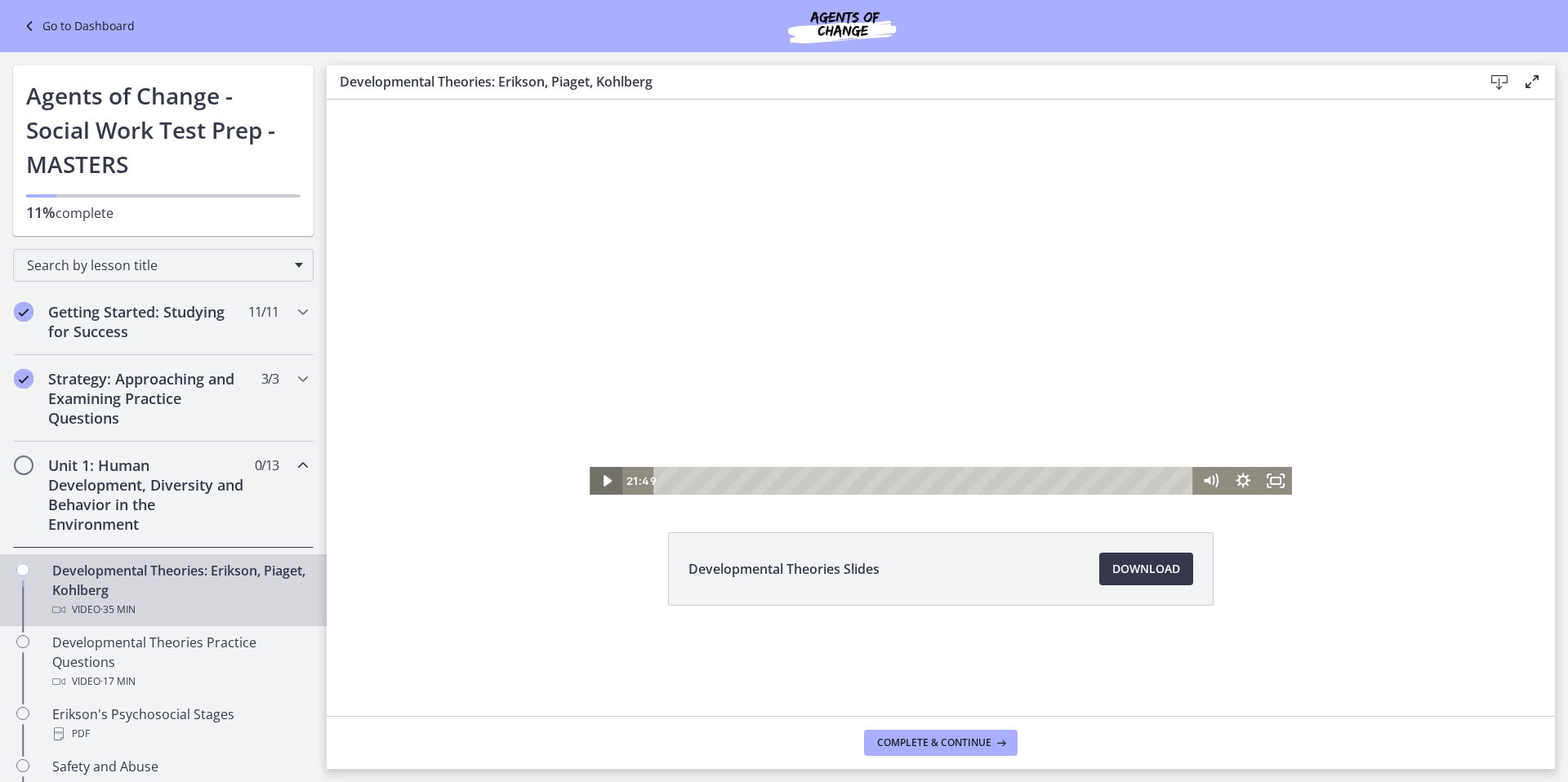 click 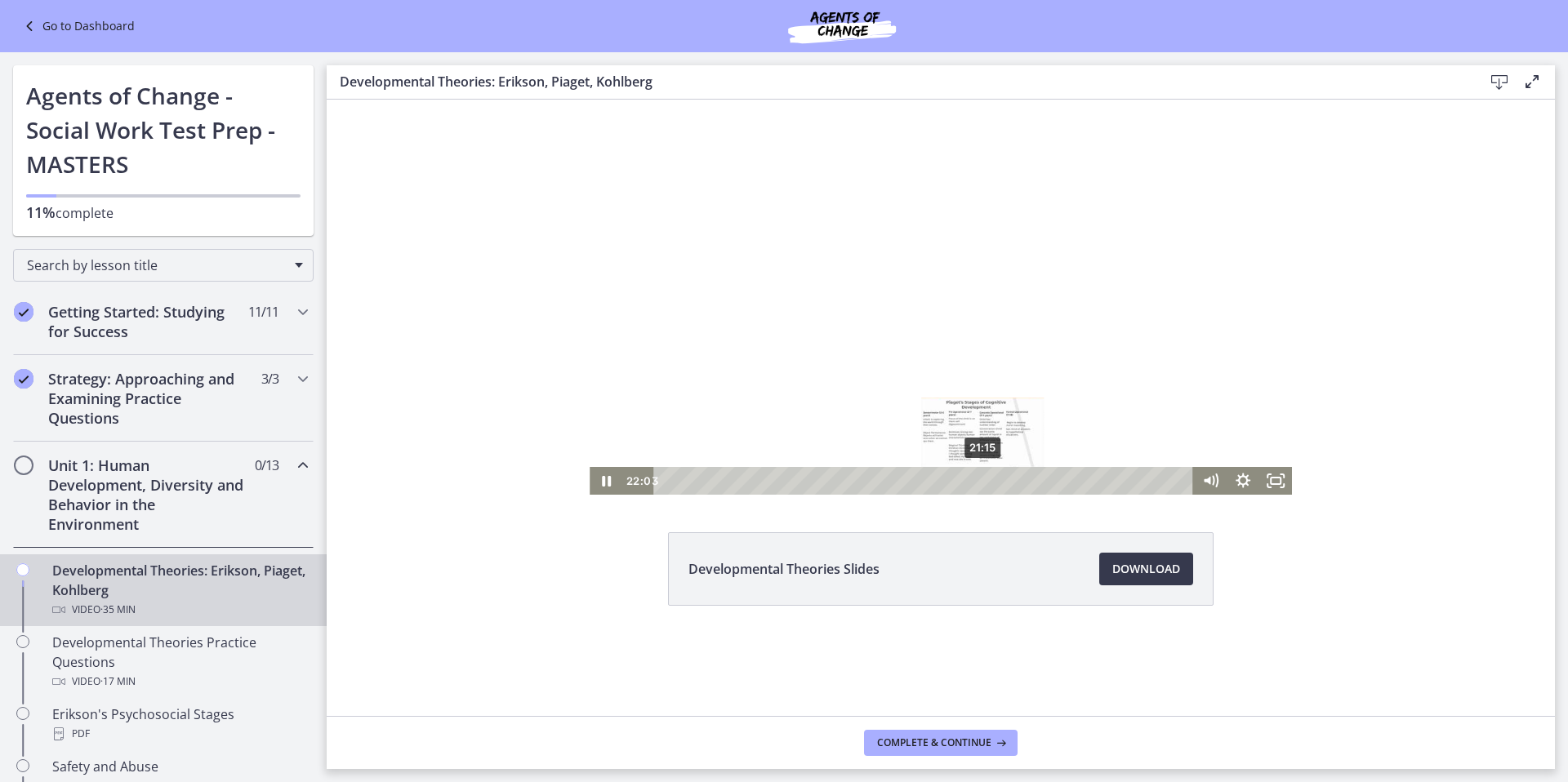 click on "21:15" at bounding box center [925, 481] 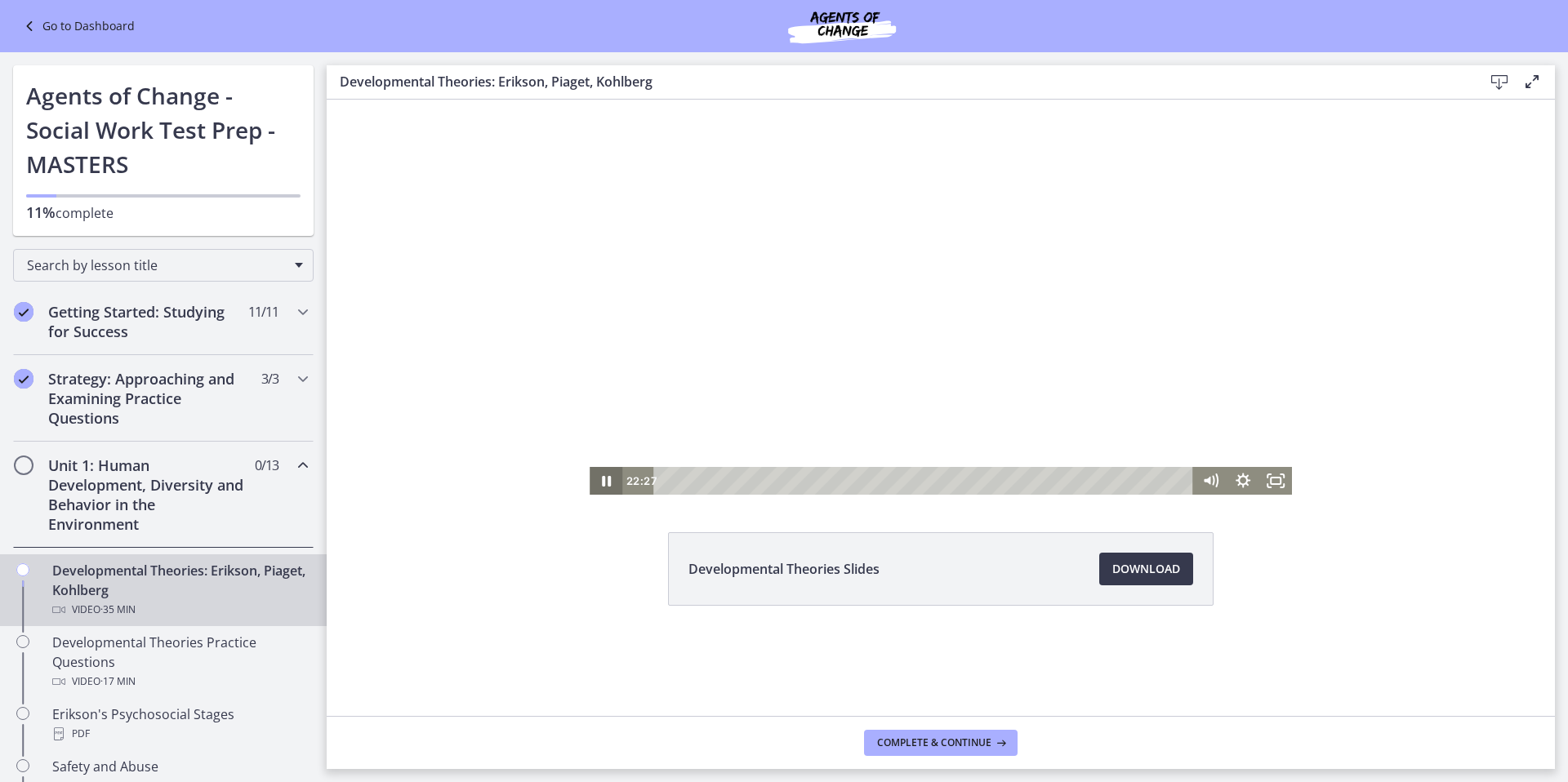 click 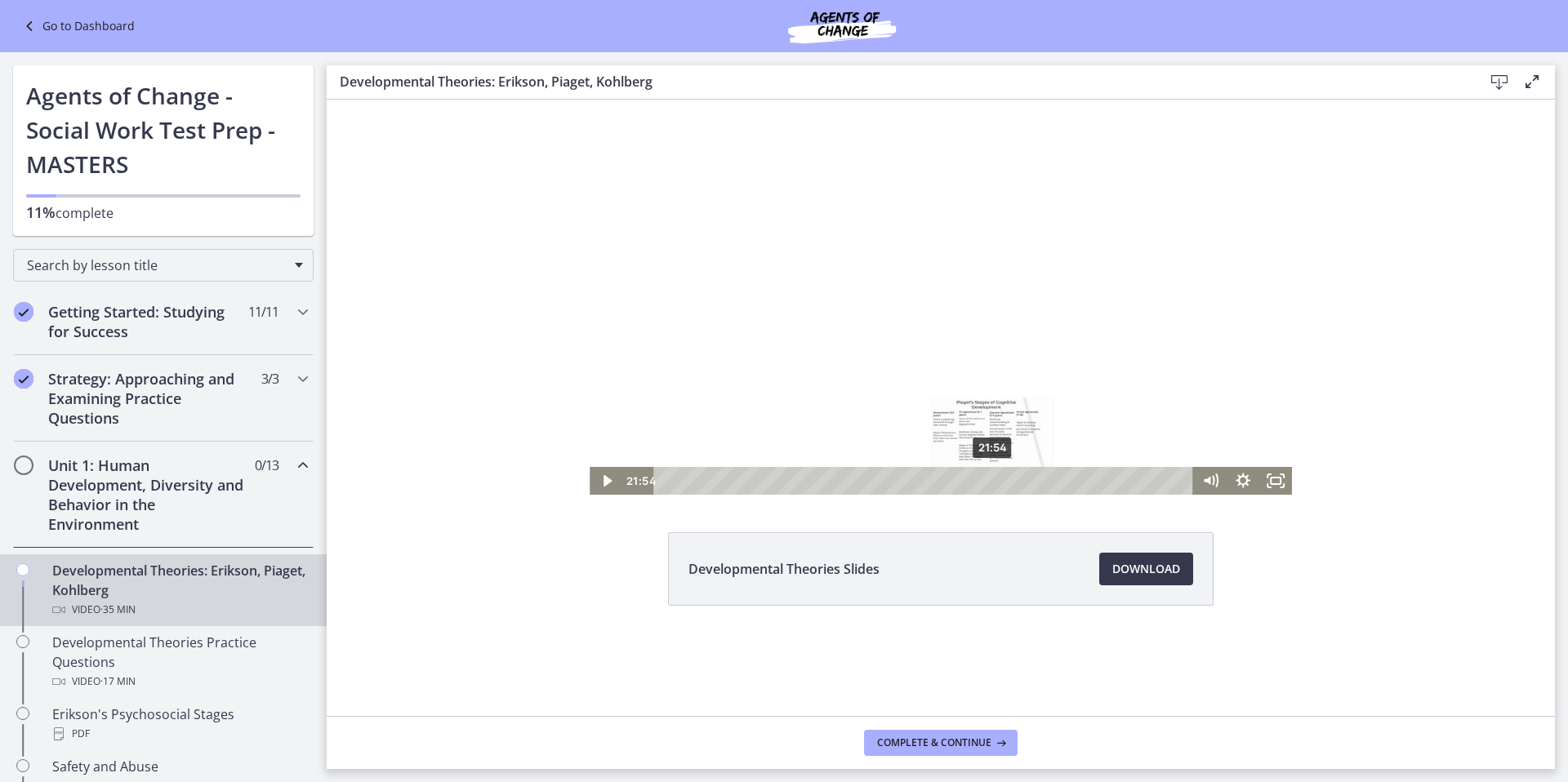 drag, startPoint x: 1002, startPoint y: 481, endPoint x: 987, endPoint y: 482, distance: 15.033296 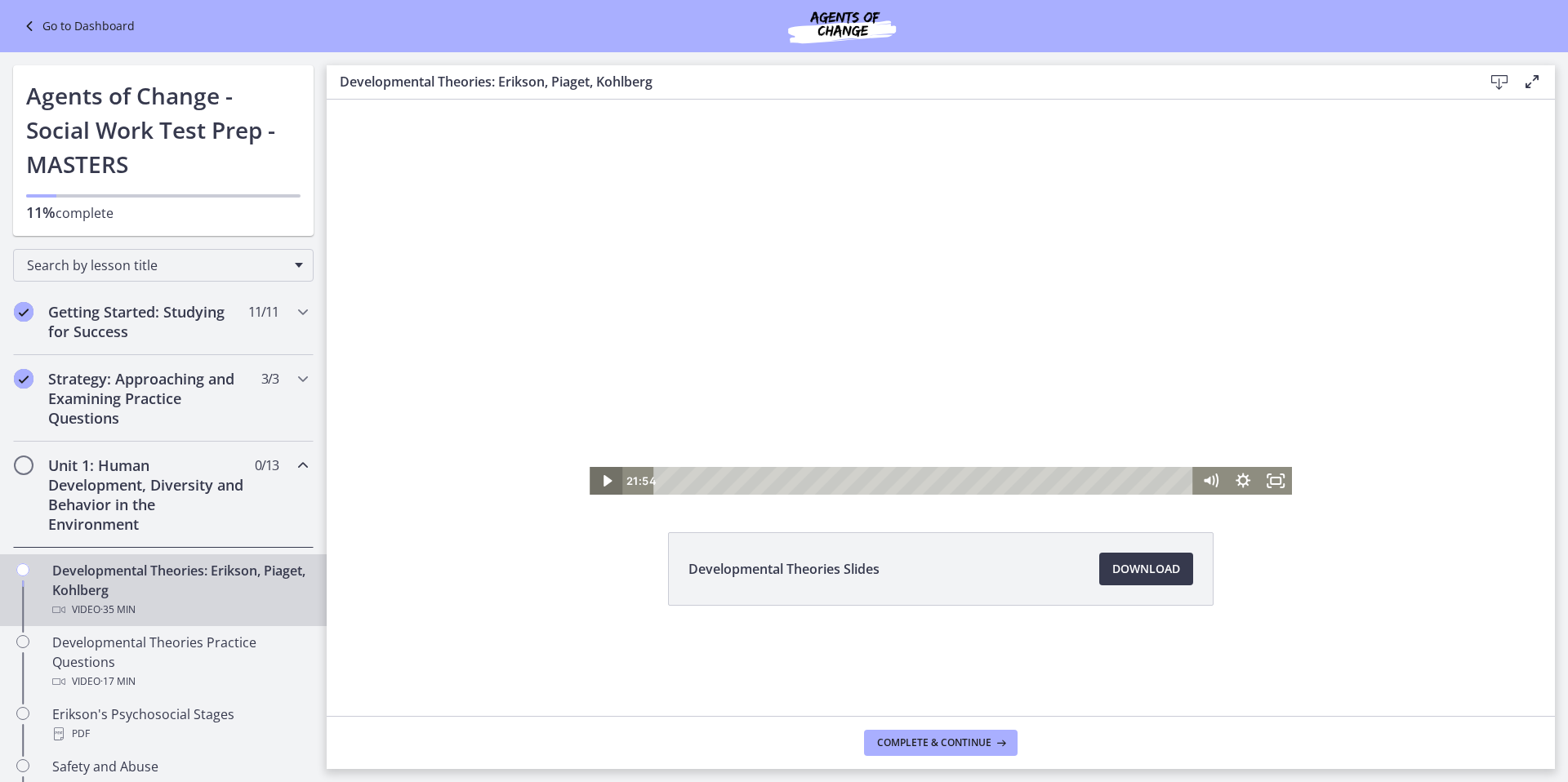 click 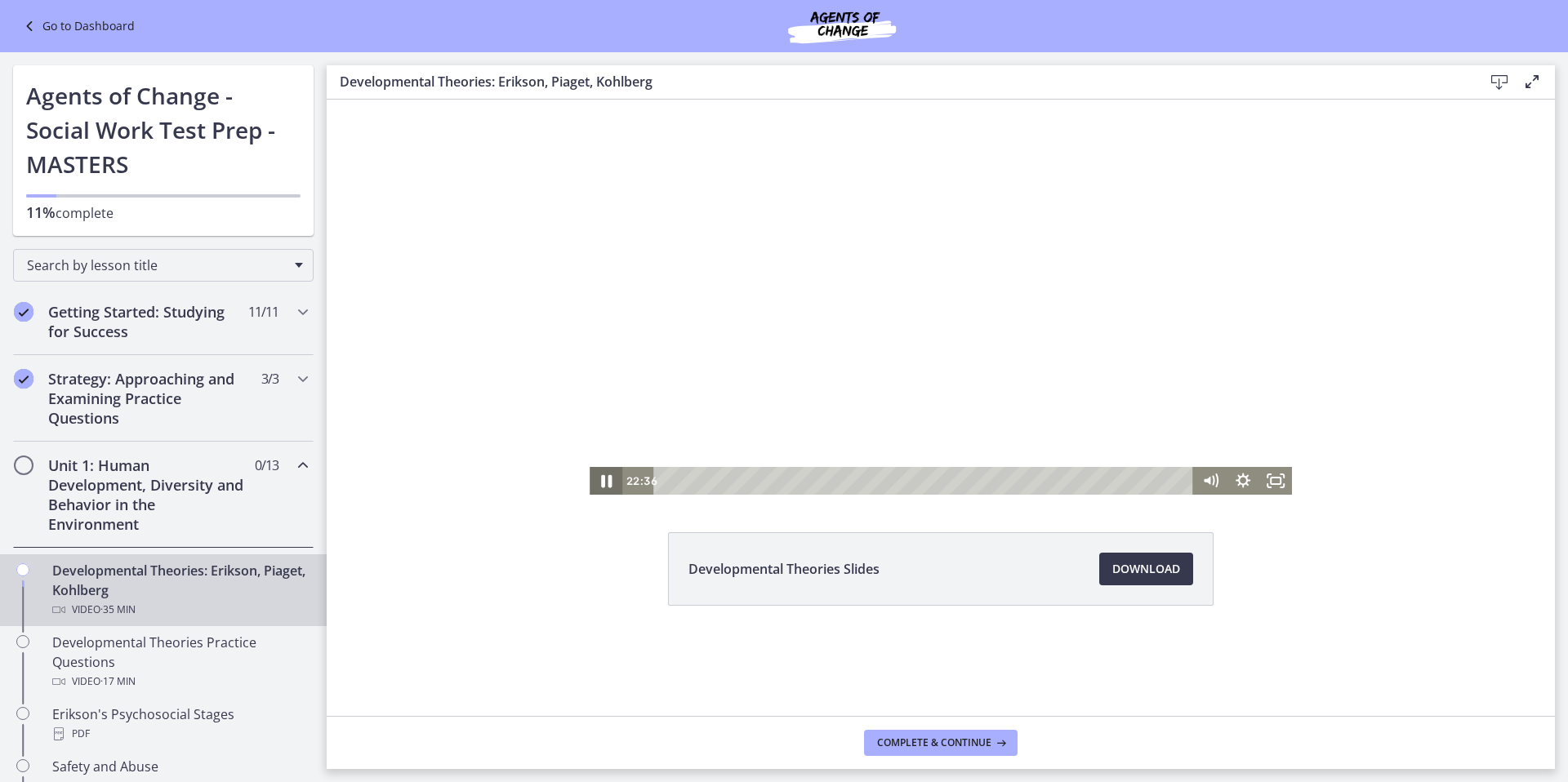 click 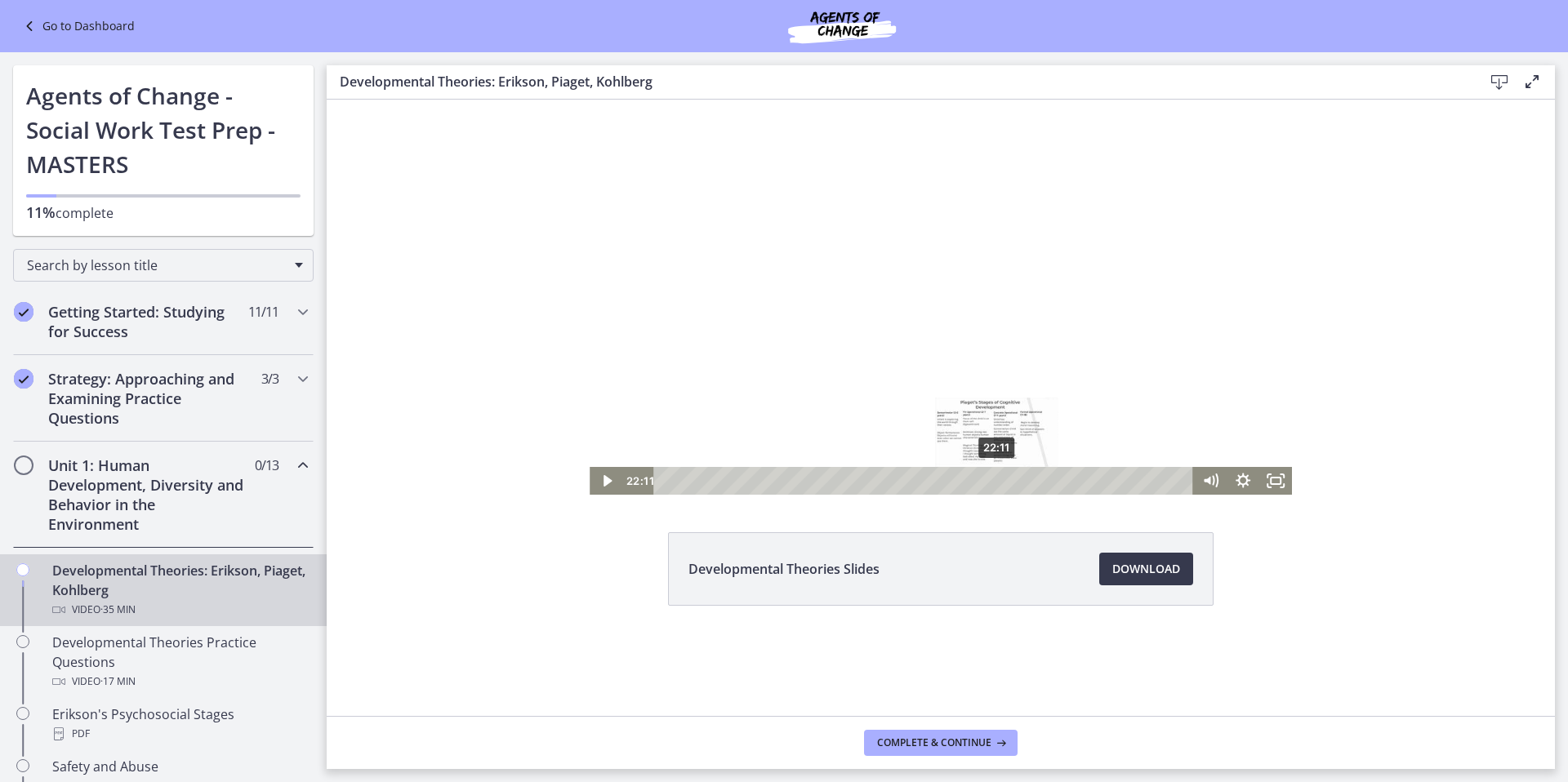 drag, startPoint x: 1004, startPoint y: 482, endPoint x: 992, endPoint y: 485, distance: 12.369317 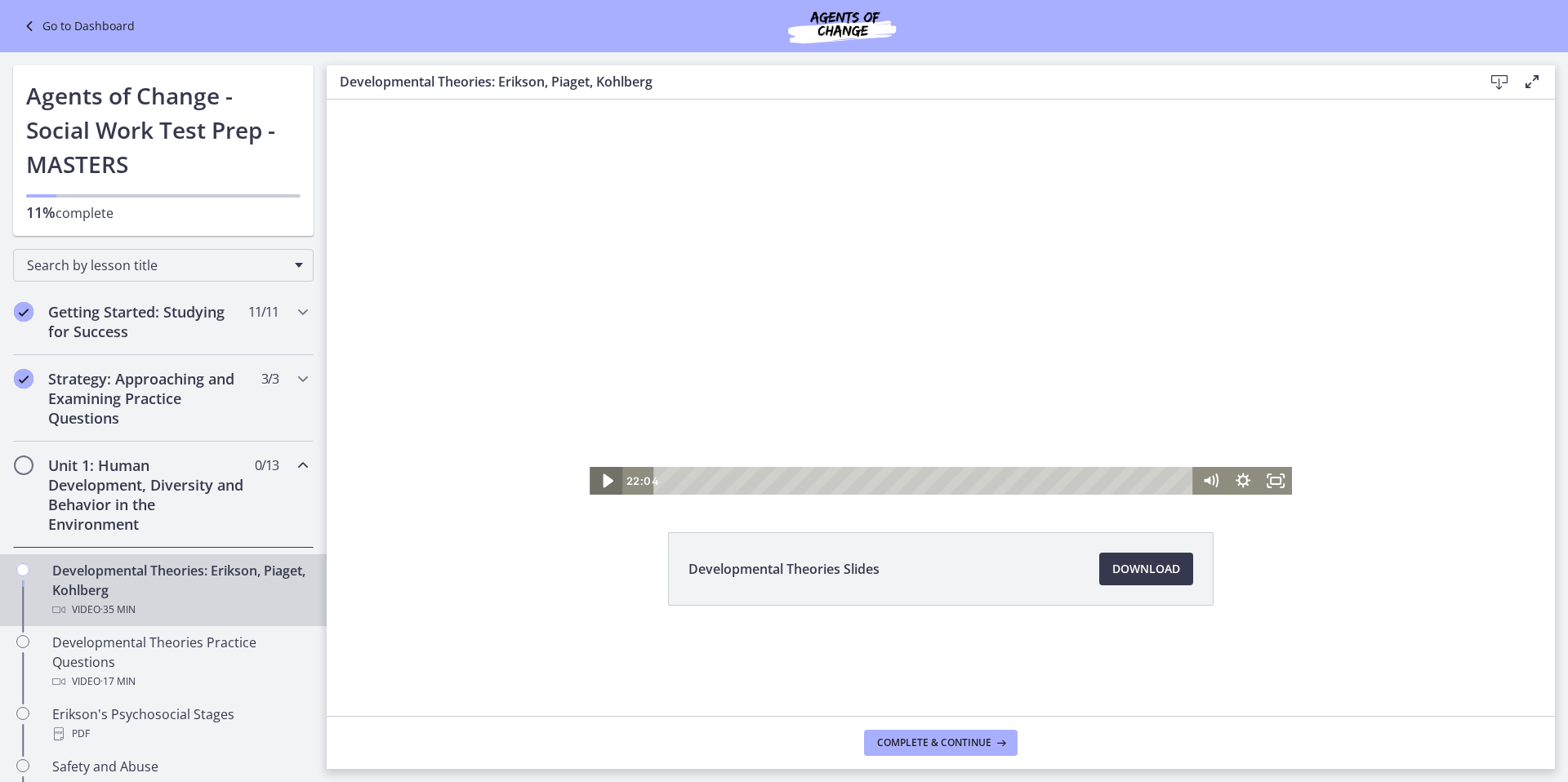 click 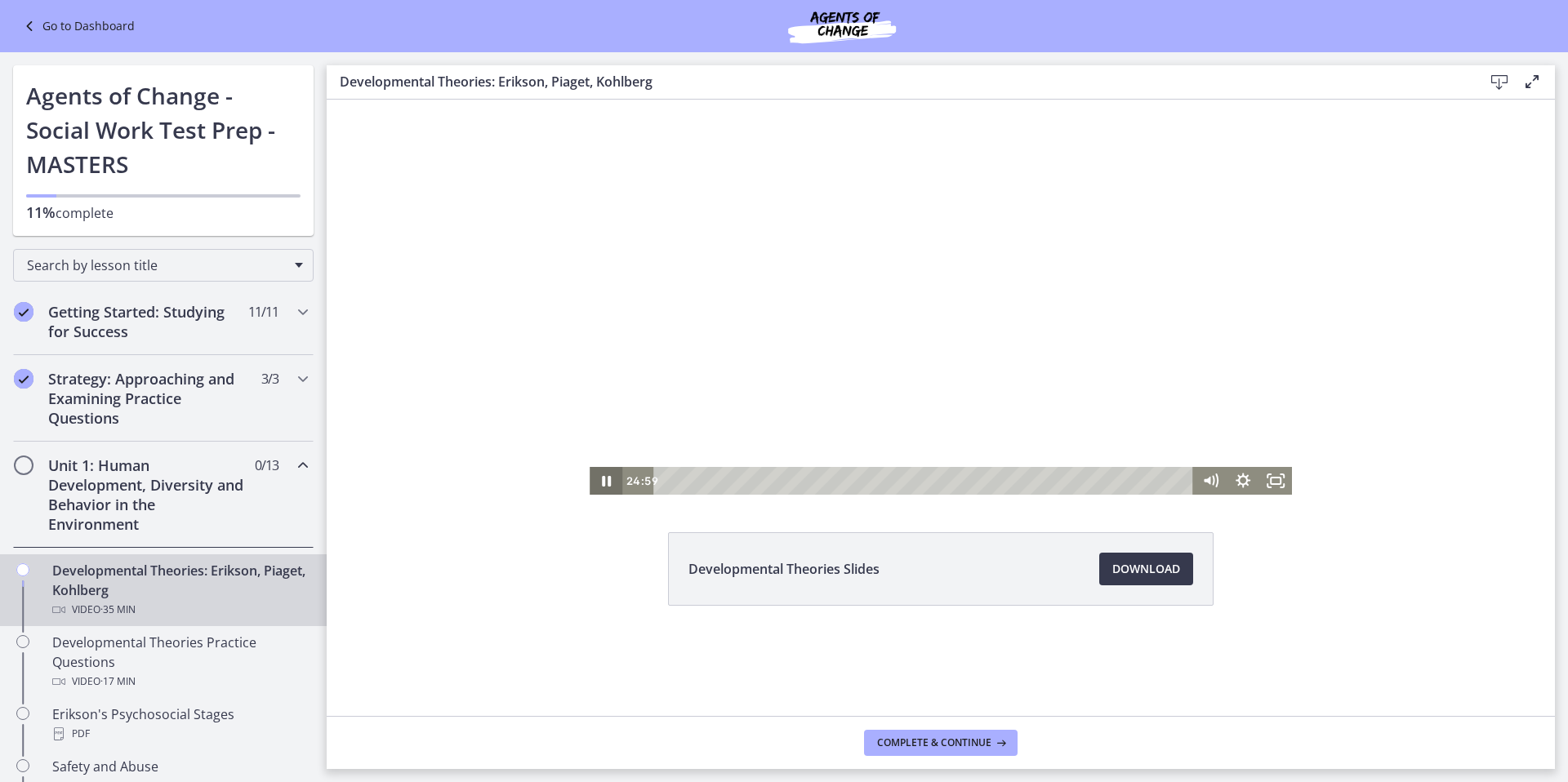 click 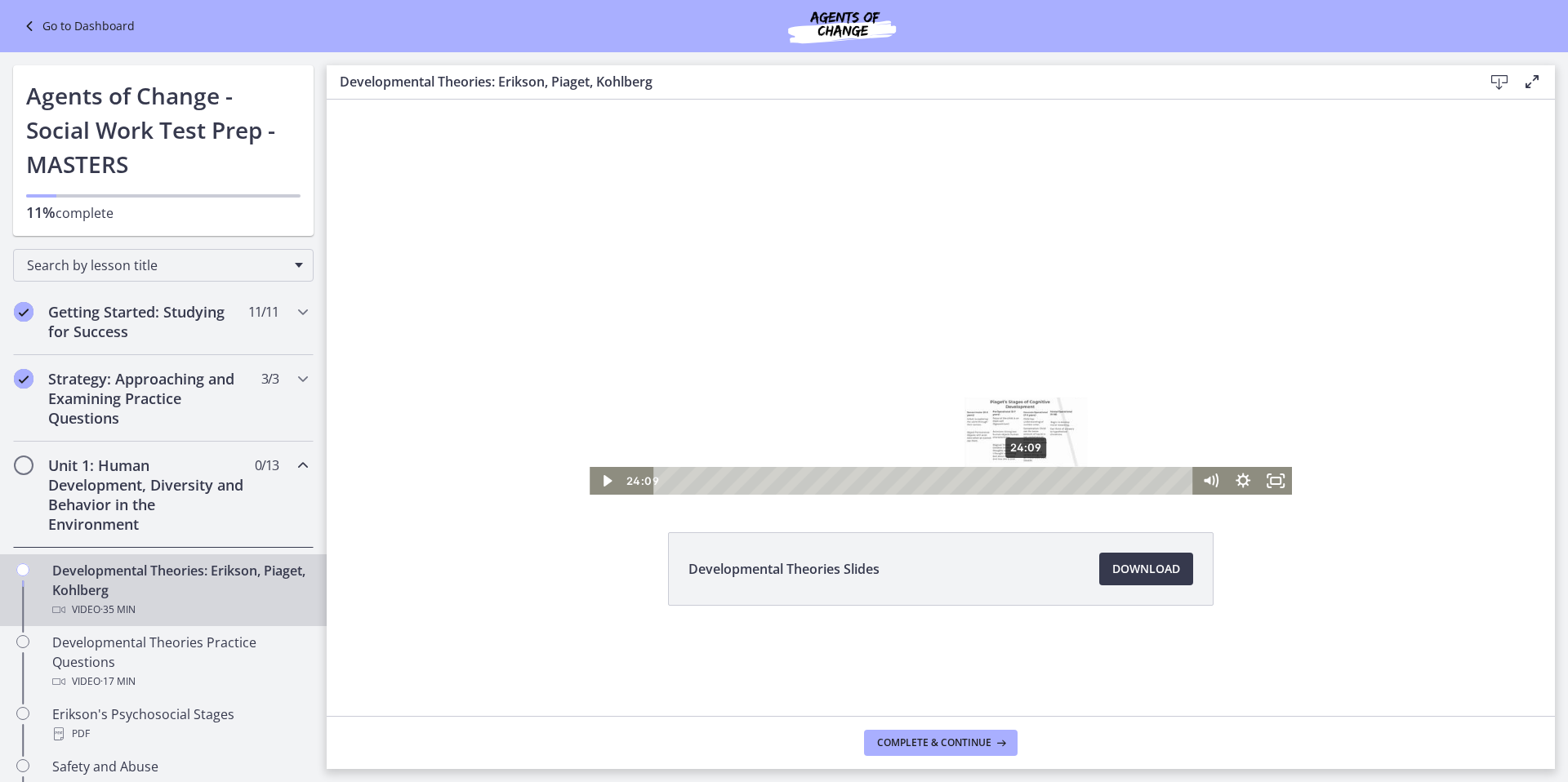 click on "24:09" at bounding box center (925, 481) 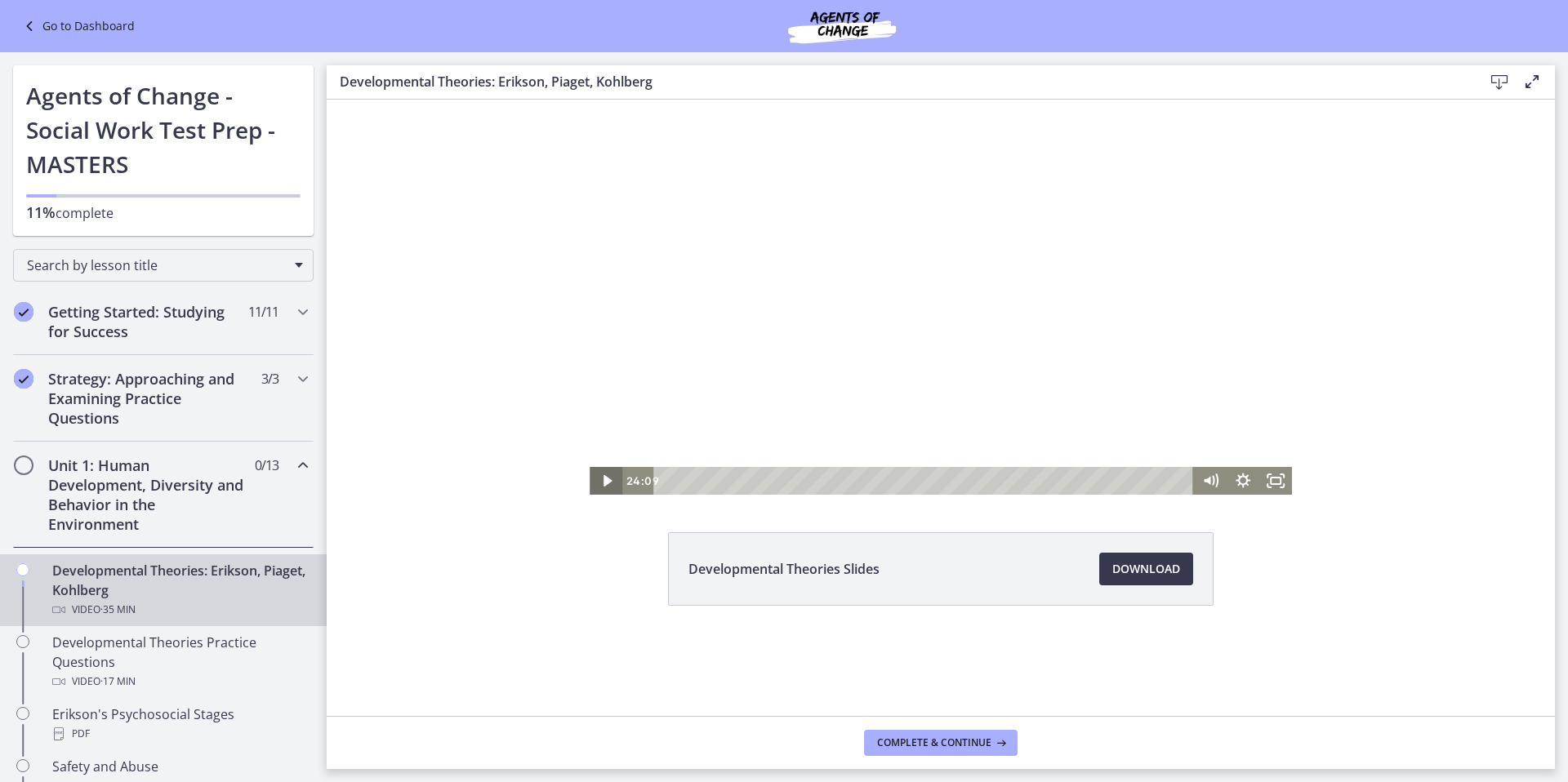 click 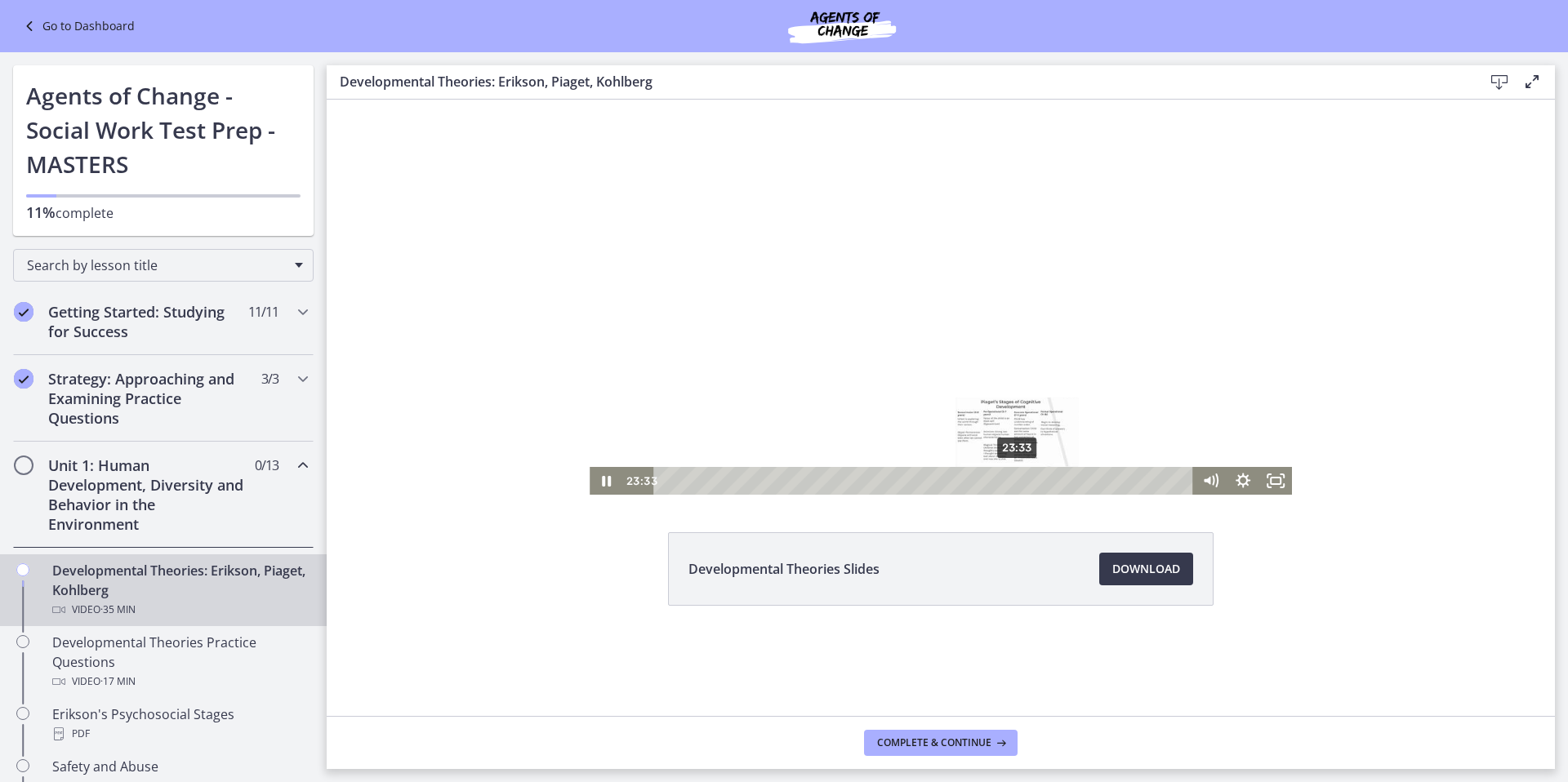 click at bounding box center (1016, 480) 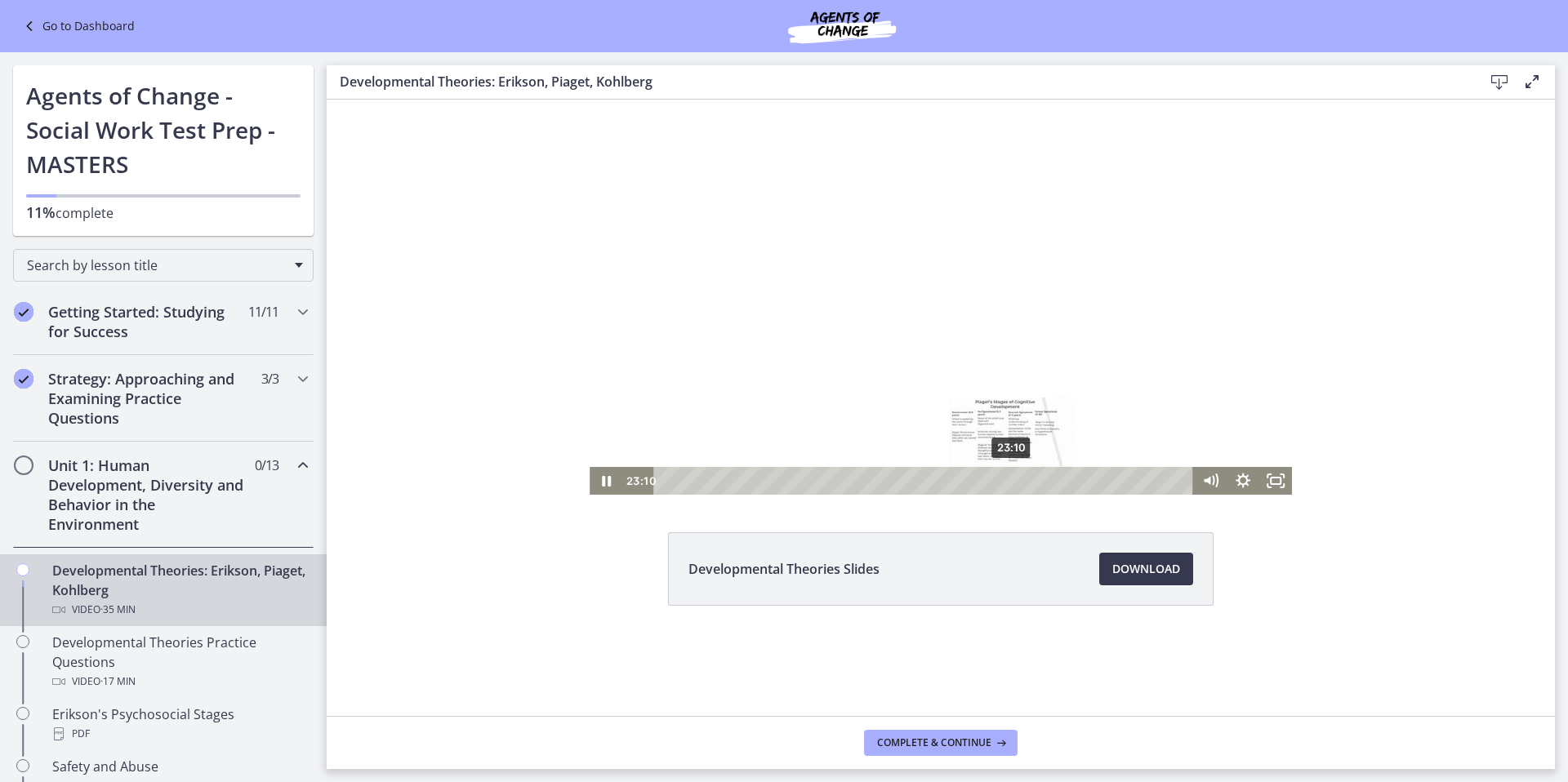 click at bounding box center (1010, 480) 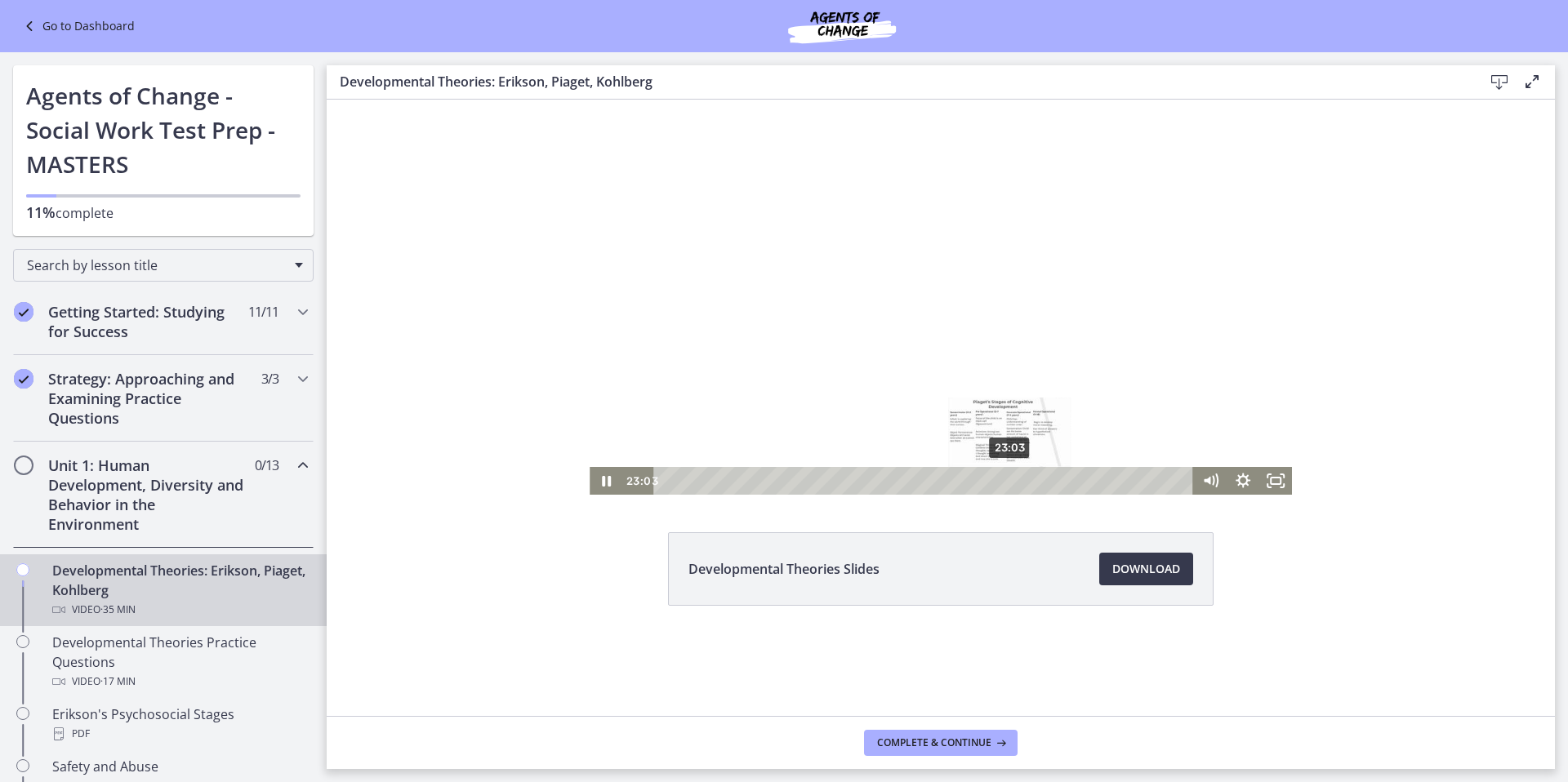 click at bounding box center [1009, 480] 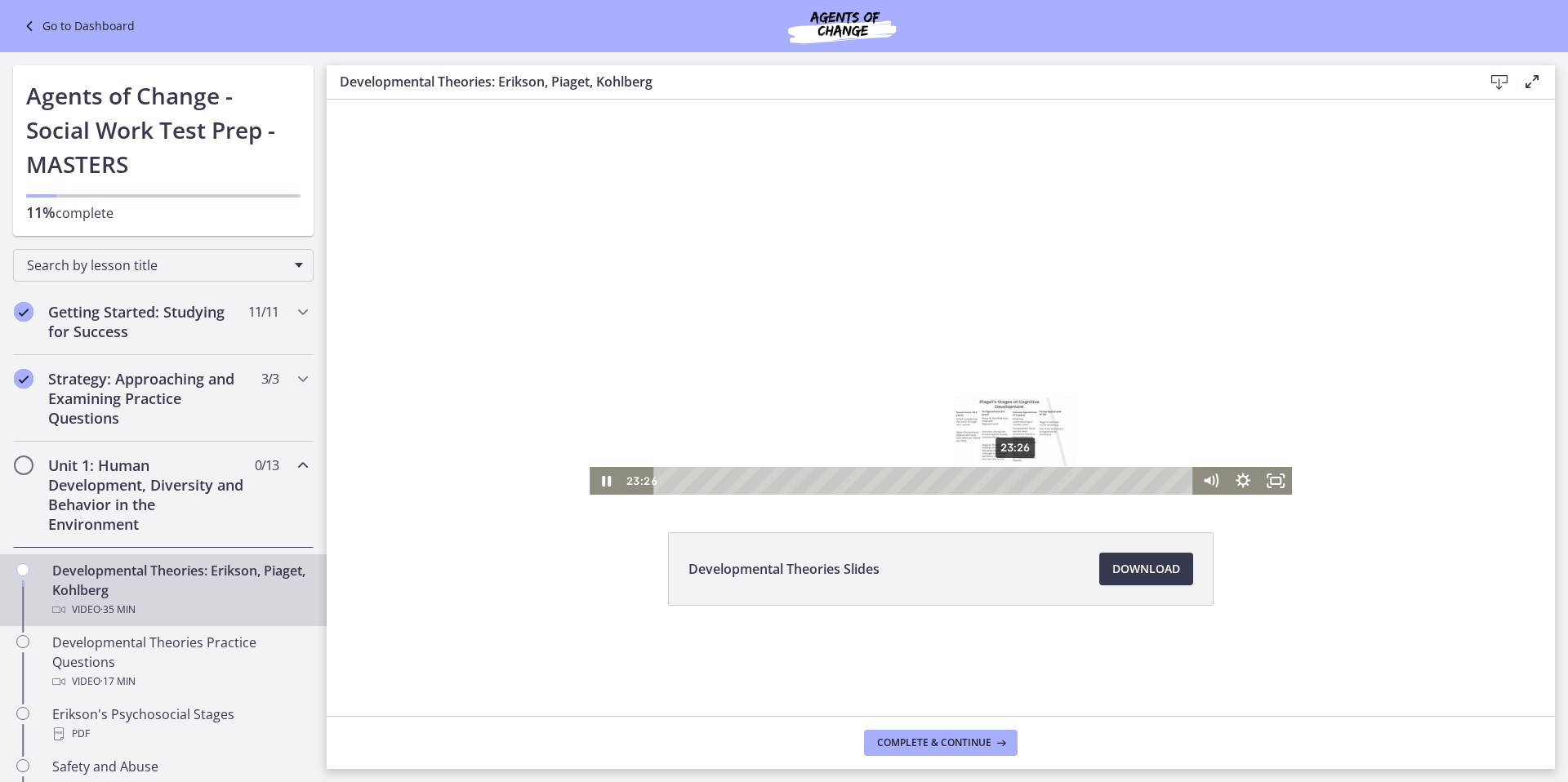 click on "23:26" at bounding box center [925, 481] 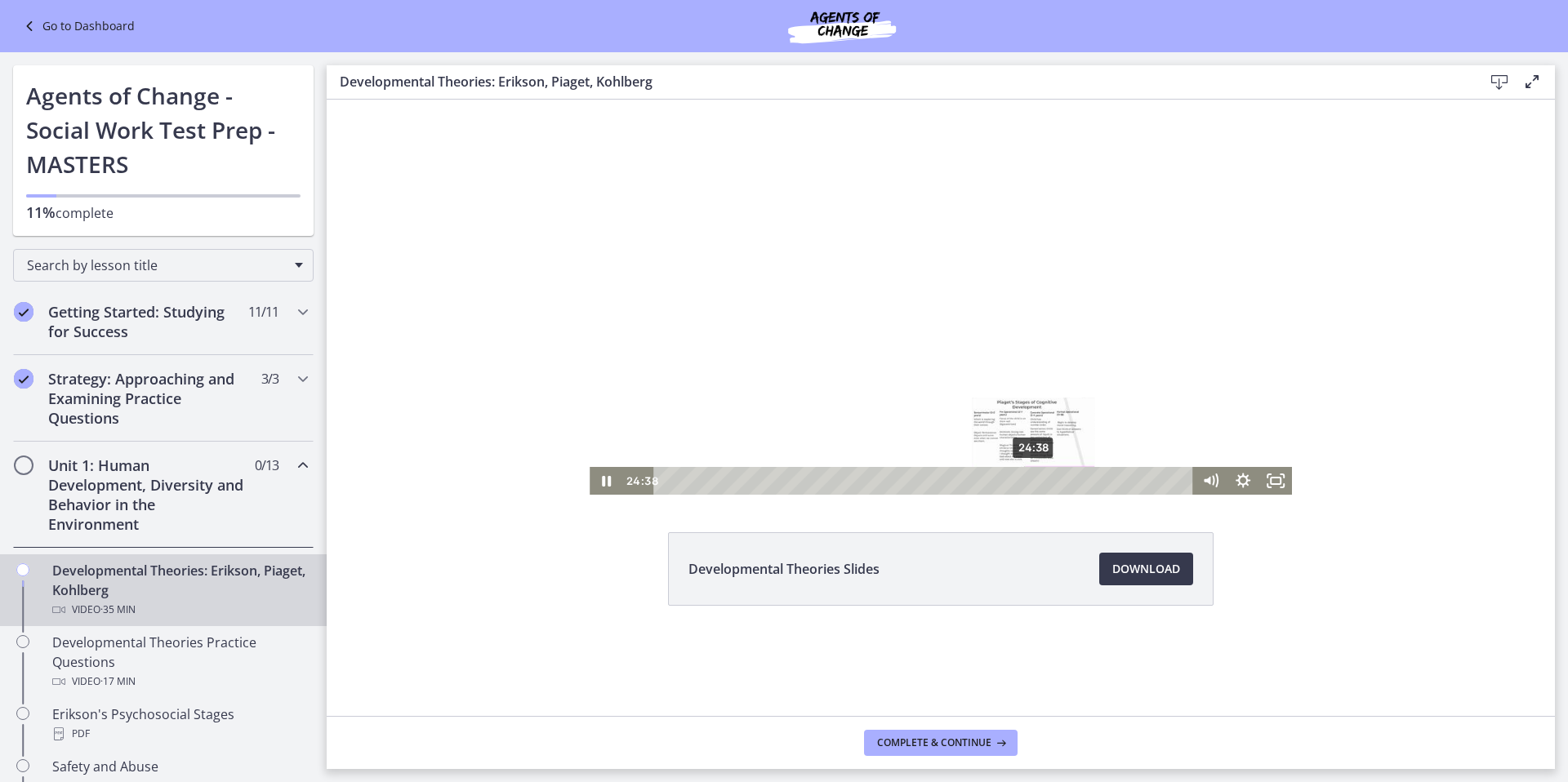 click on "24:38" at bounding box center [925, 481] 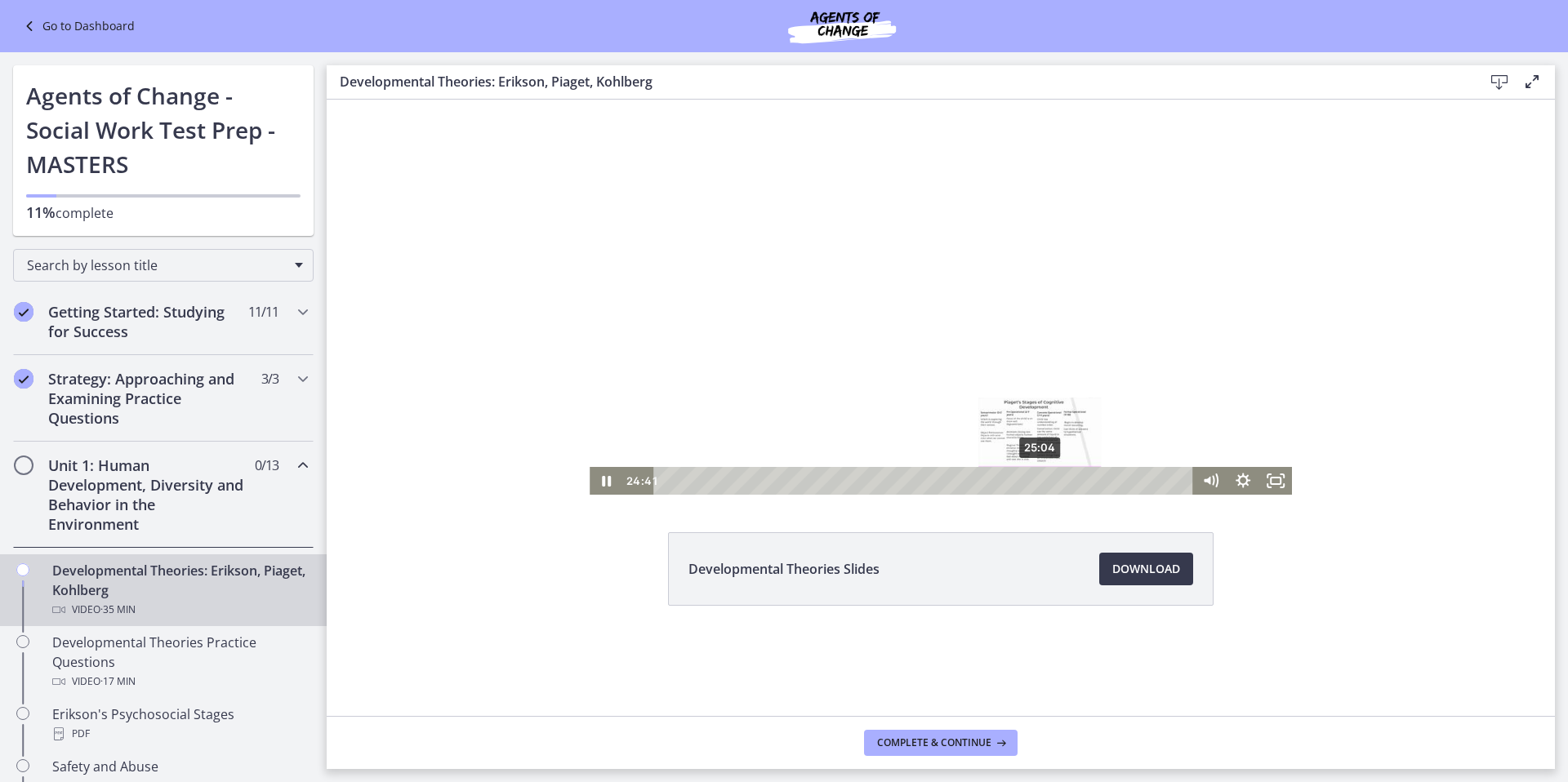 click on "25:04" at bounding box center (925, 481) 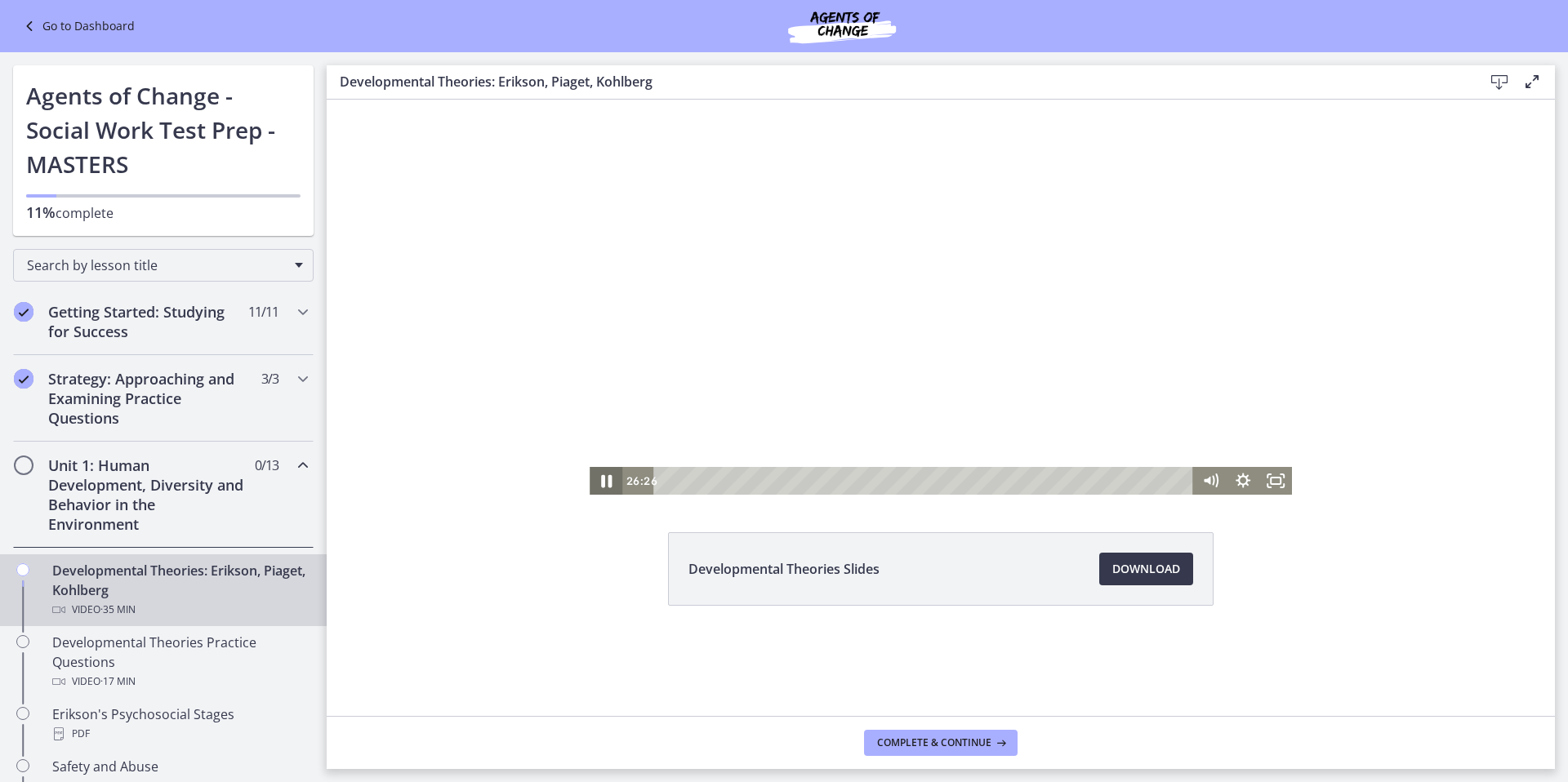 click 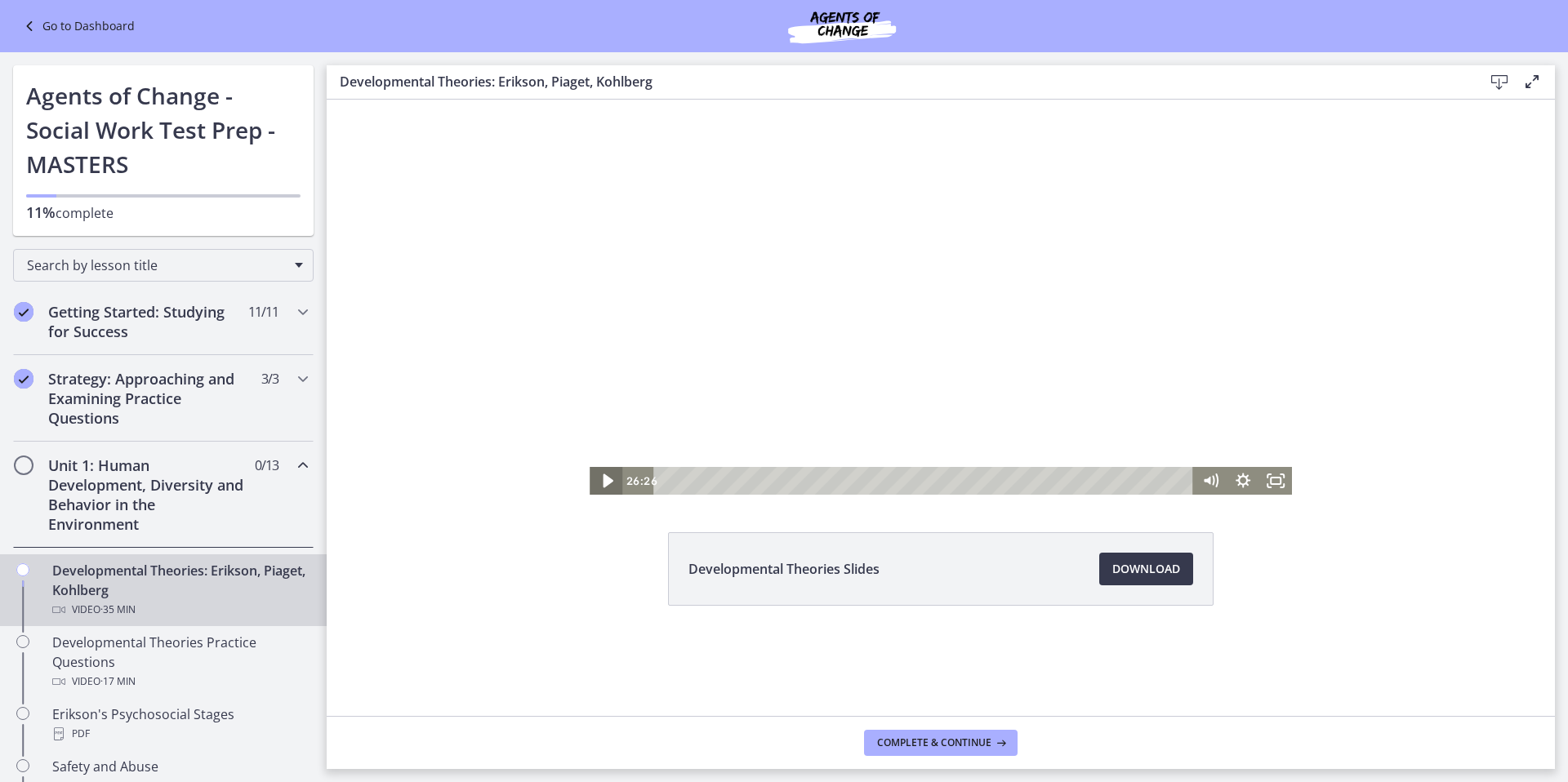 click 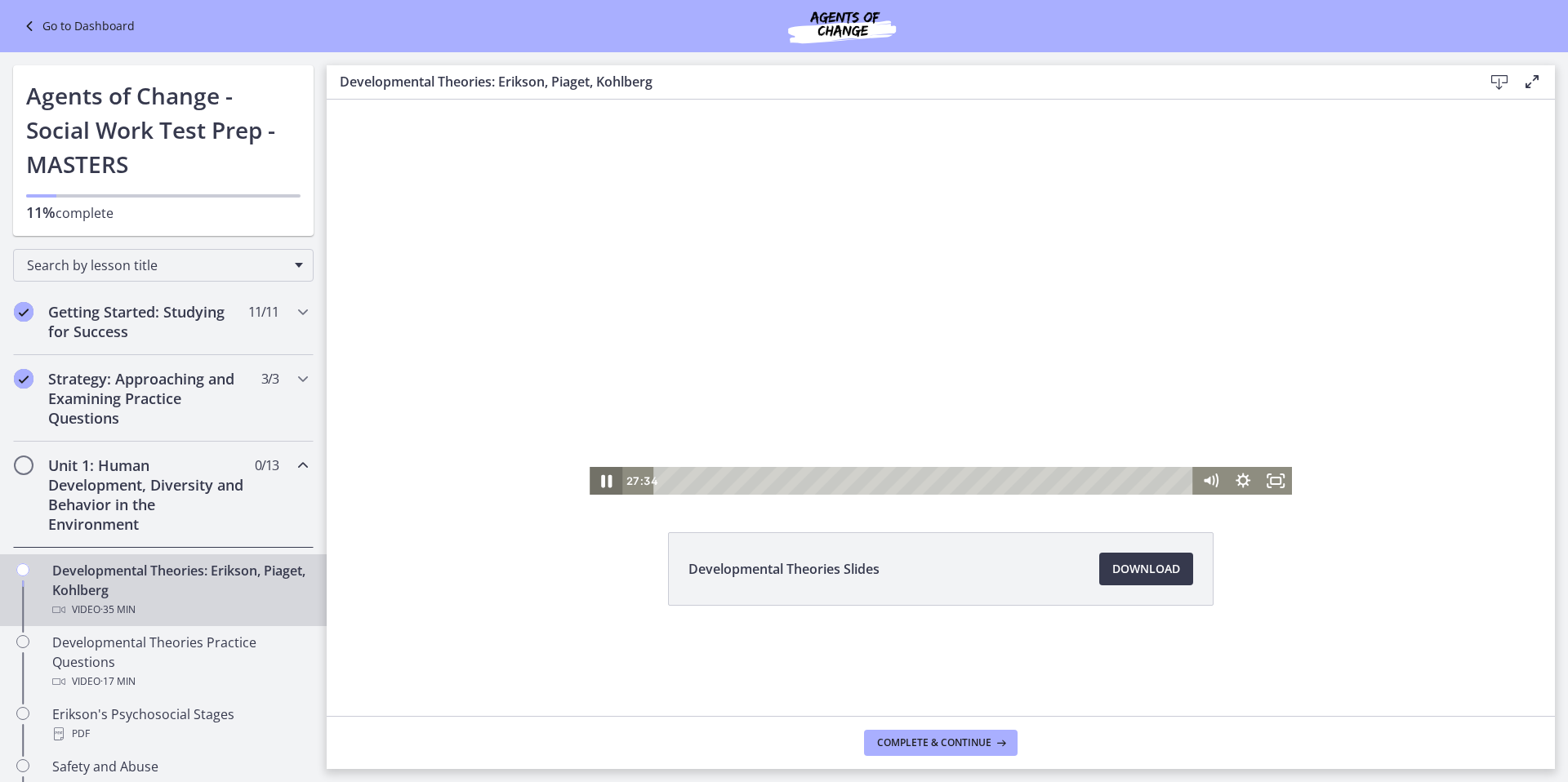 click 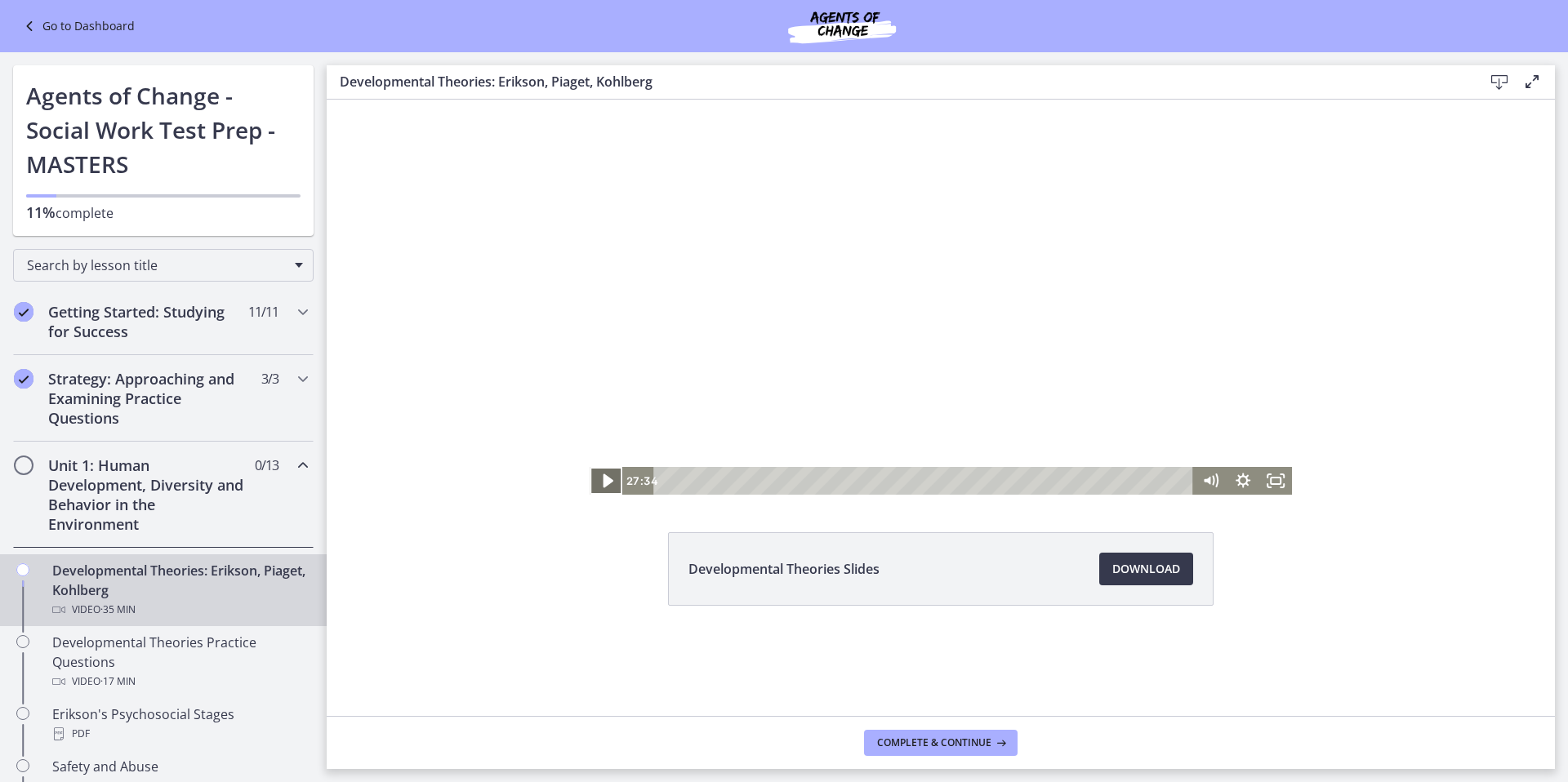 click 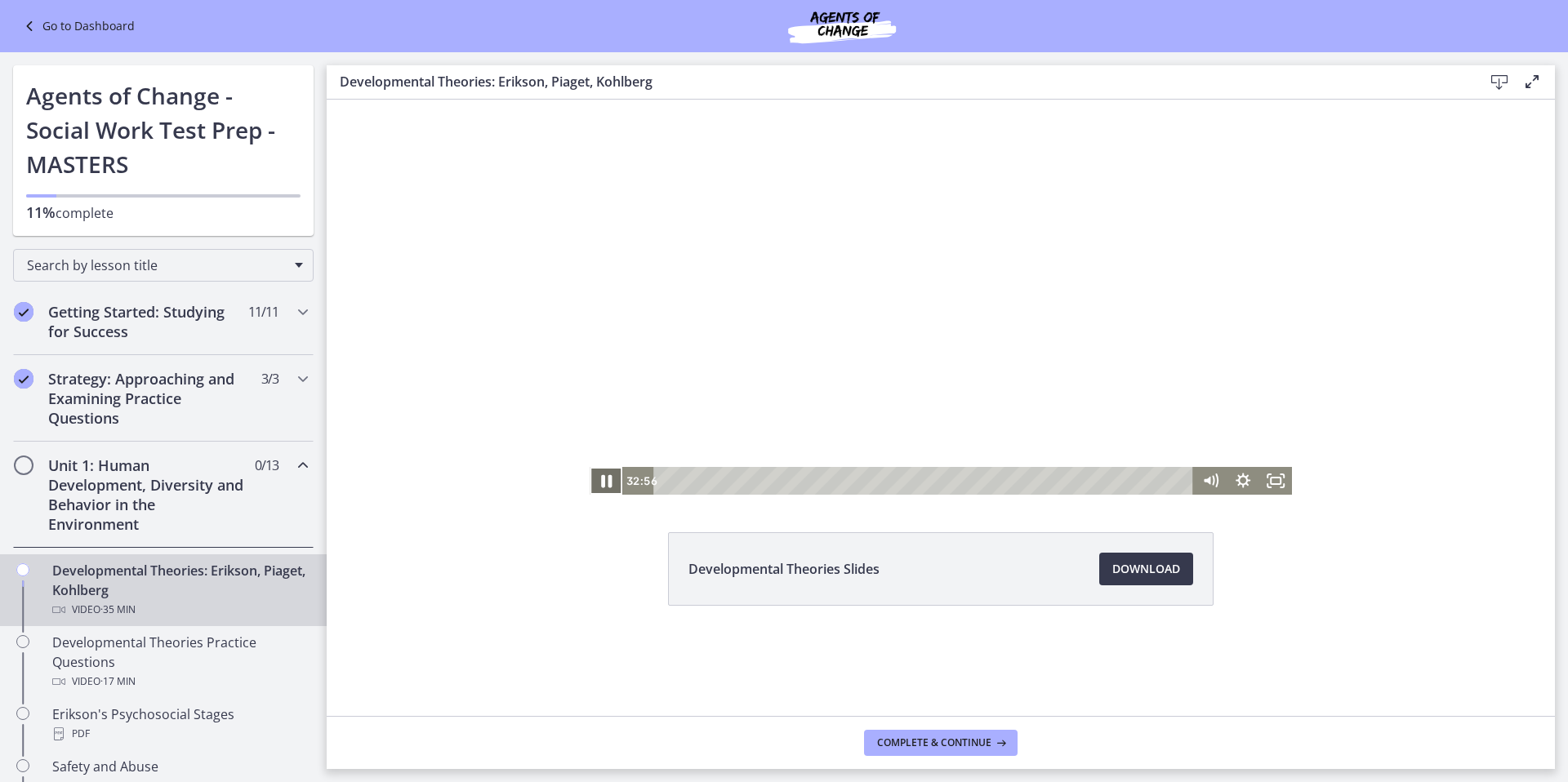 click 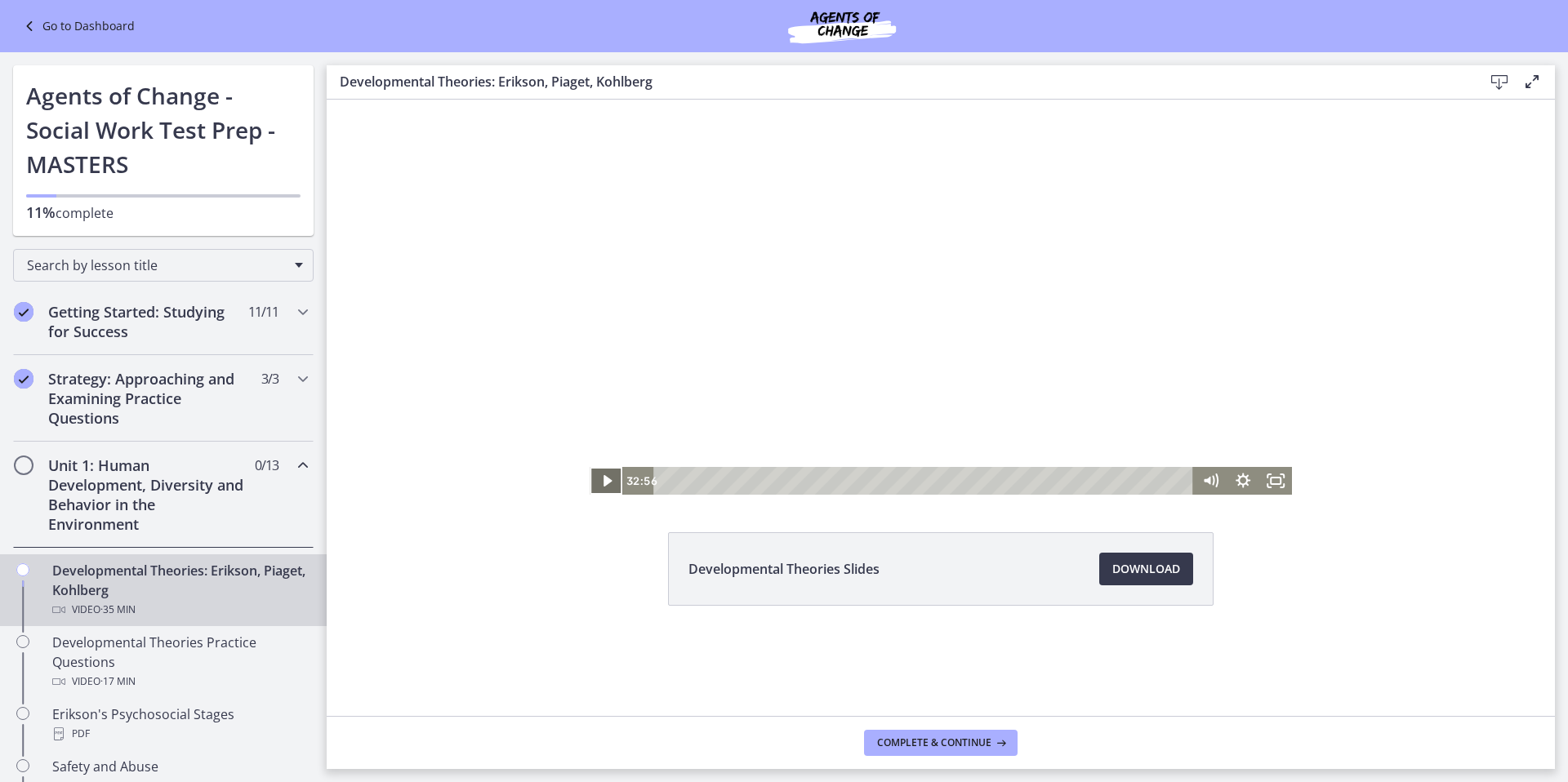 click 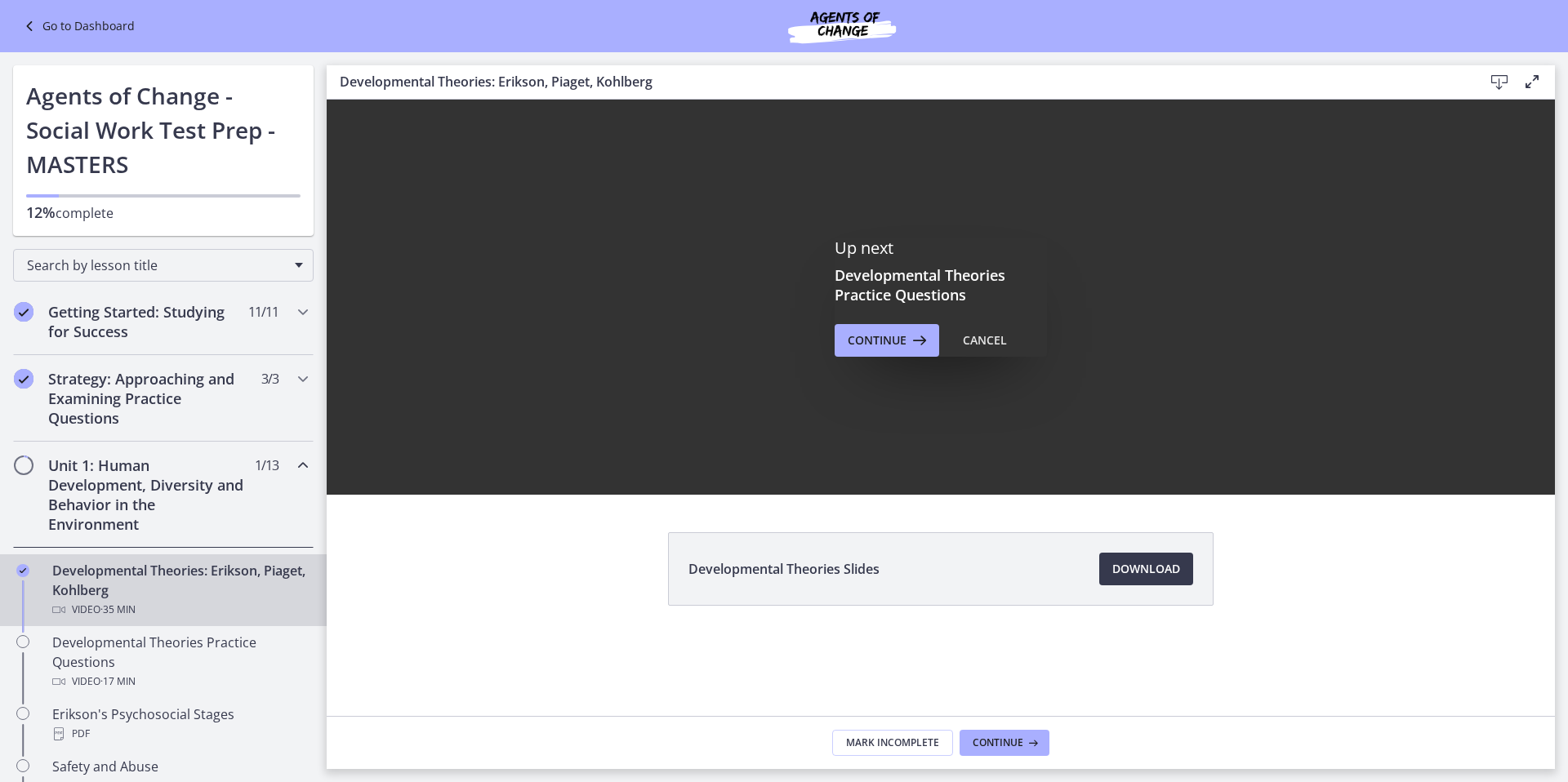 scroll, scrollTop: 0, scrollLeft: 0, axis: both 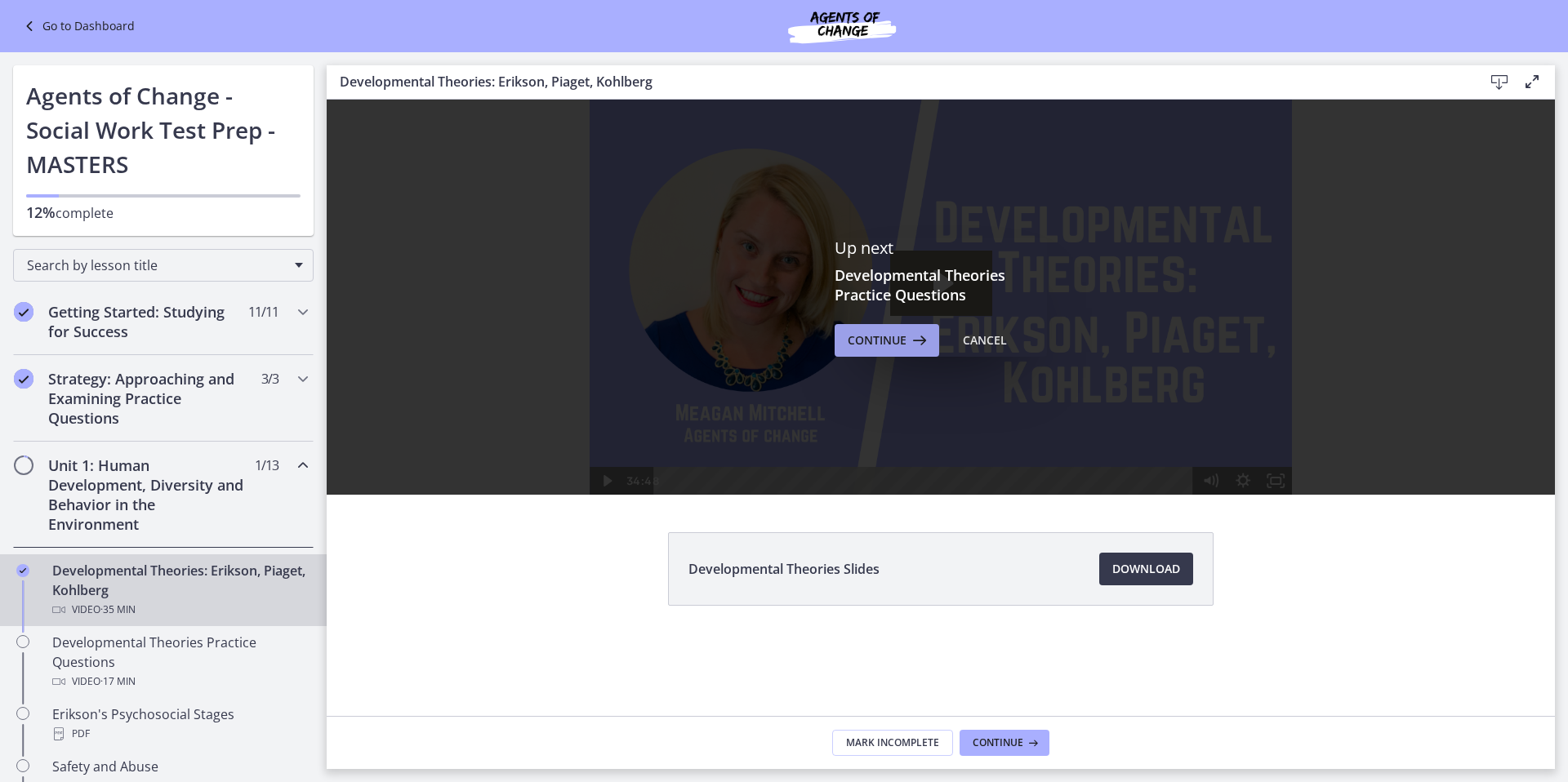 click on "Continue" at bounding box center (877, 340) 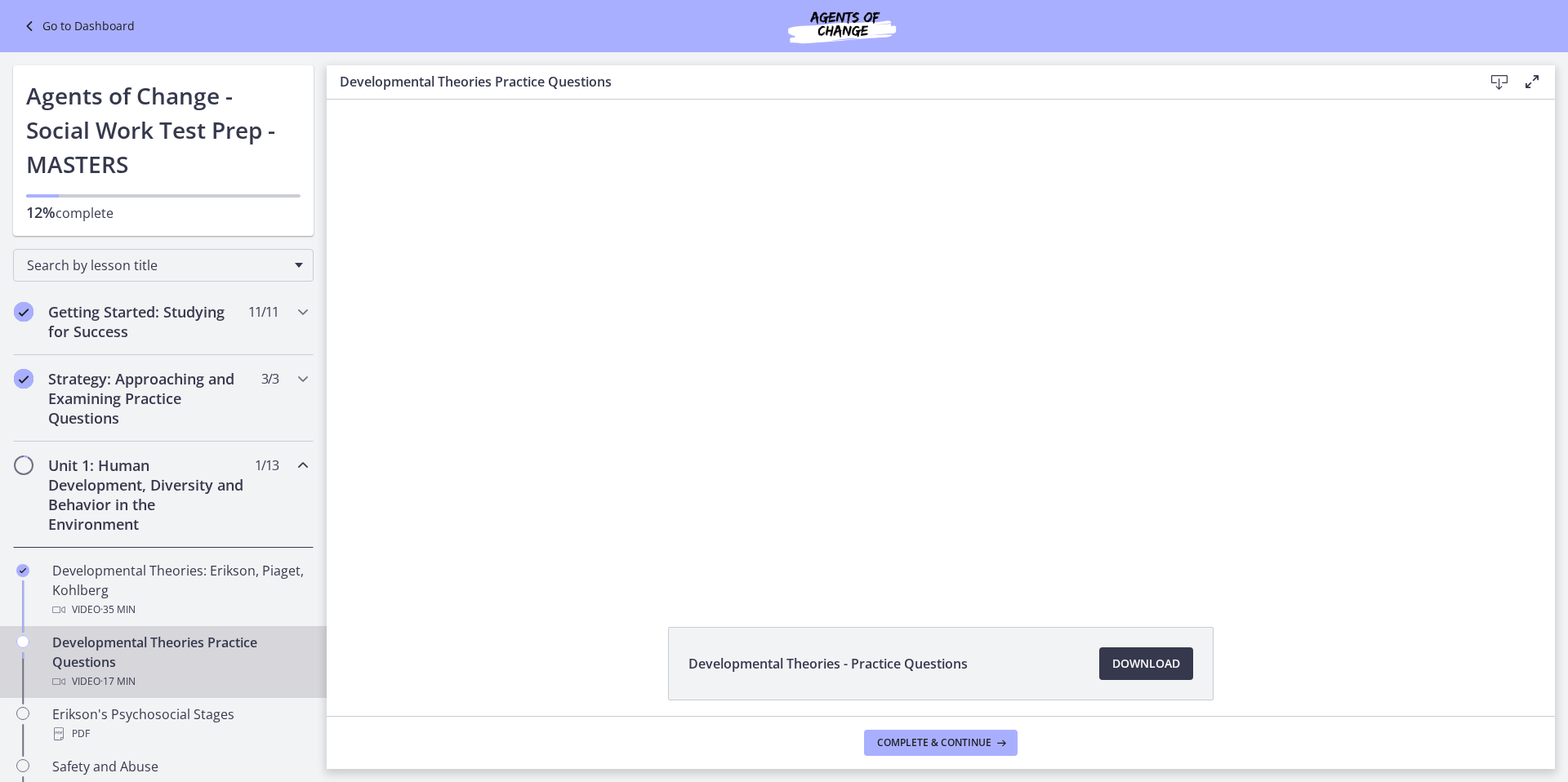 scroll, scrollTop: 0, scrollLeft: 0, axis: both 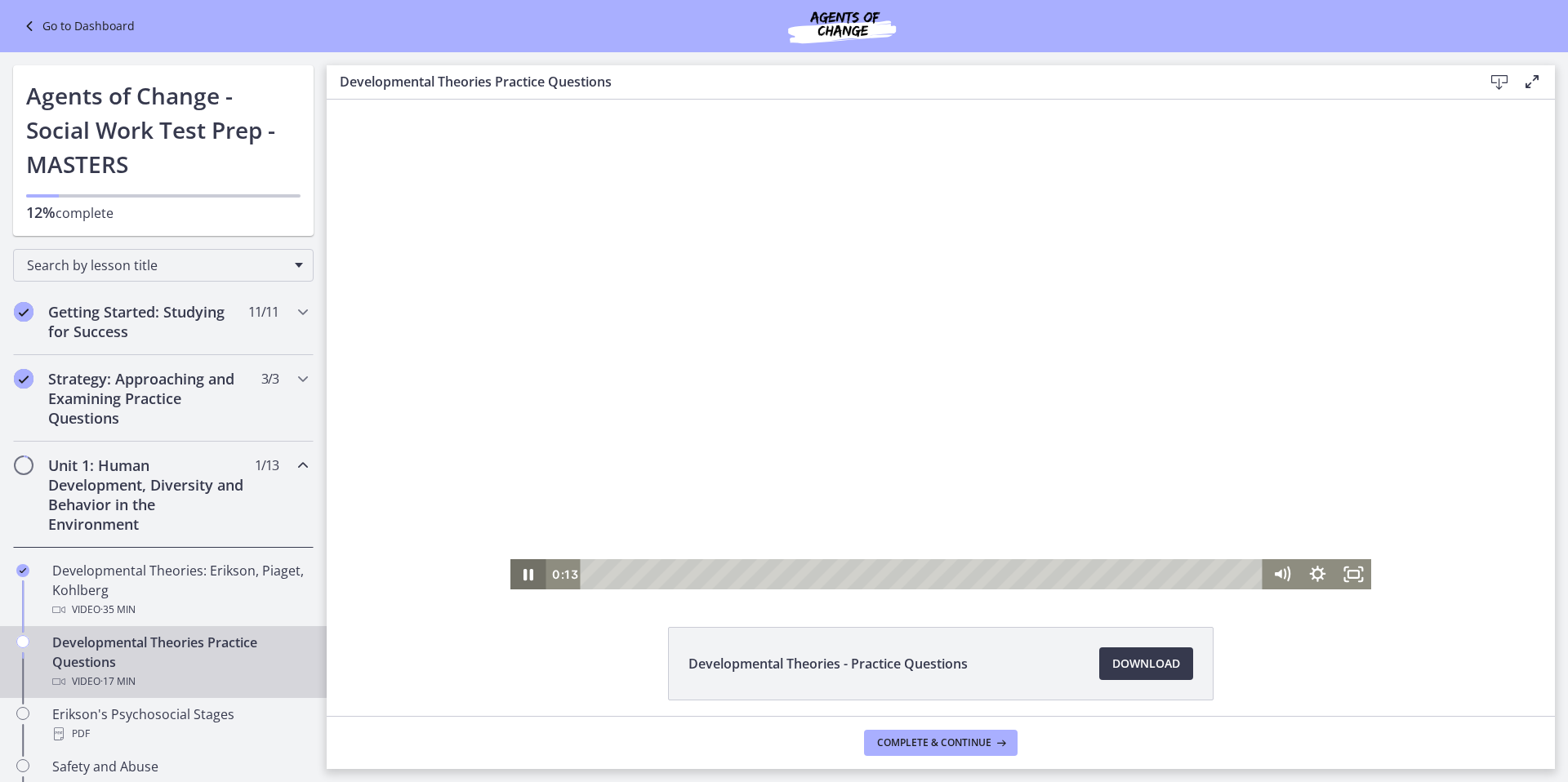 click 